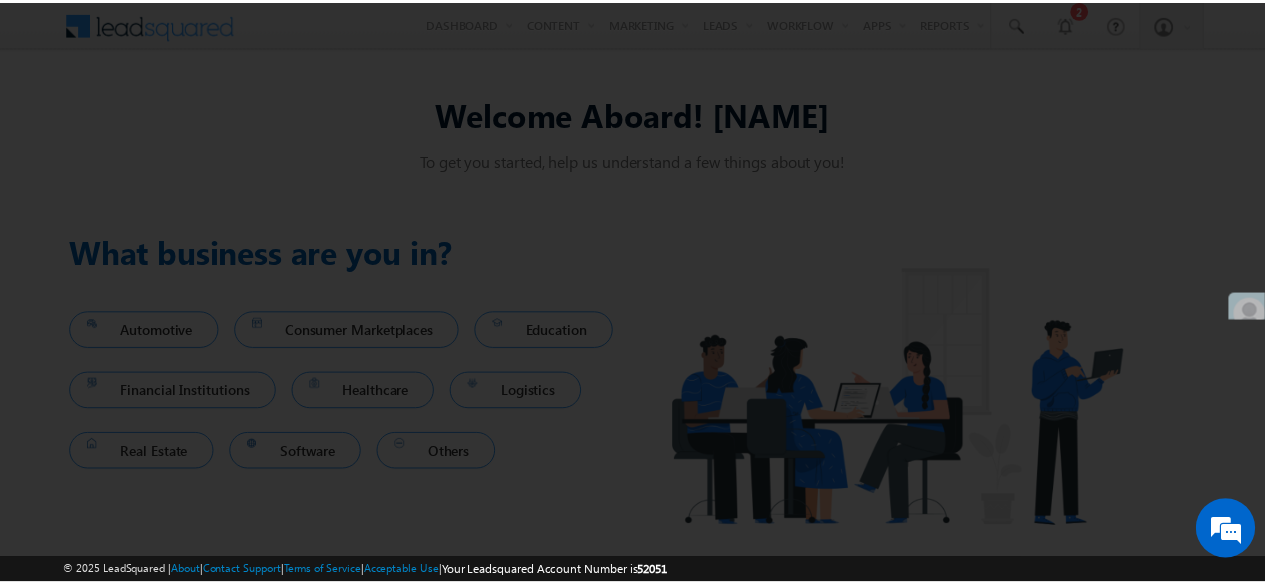 scroll, scrollTop: 0, scrollLeft: 0, axis: both 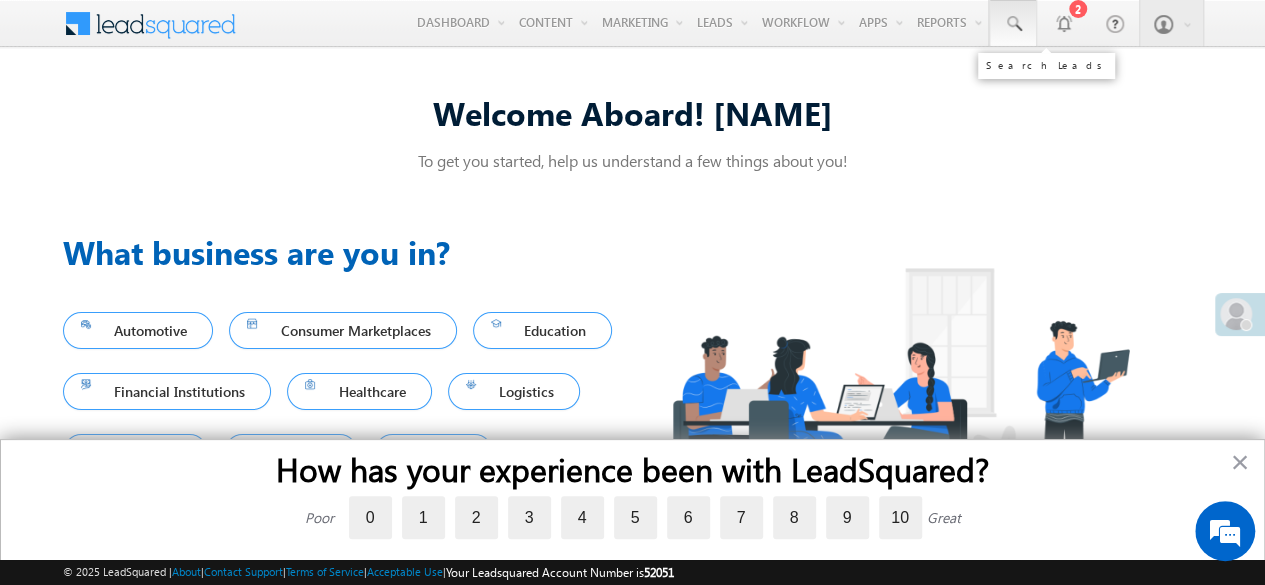 click at bounding box center [1013, 23] 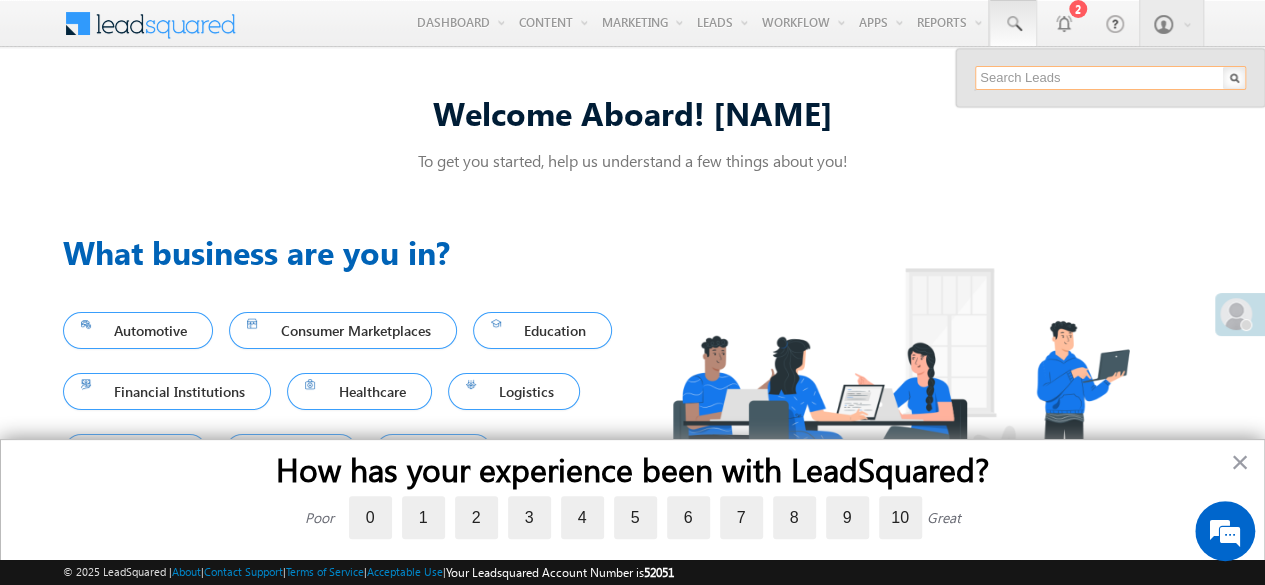 drag, startPoint x: 1041, startPoint y: 81, endPoint x: 1083, endPoint y: 72, distance: 42.953465 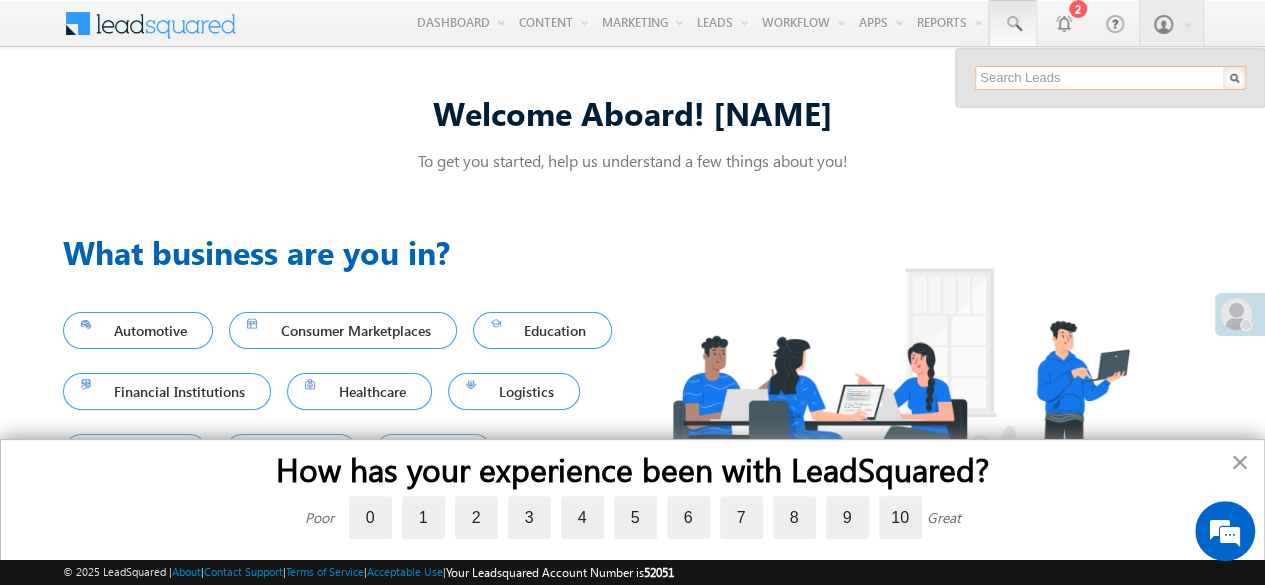 click at bounding box center [1110, 78] 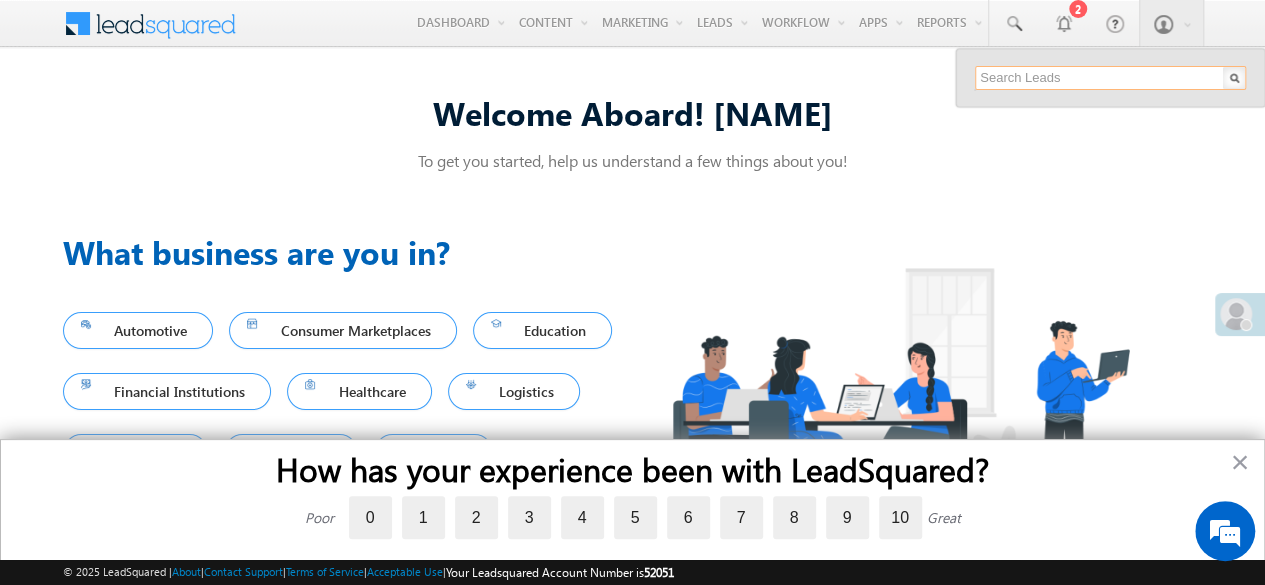 type on "1076237" 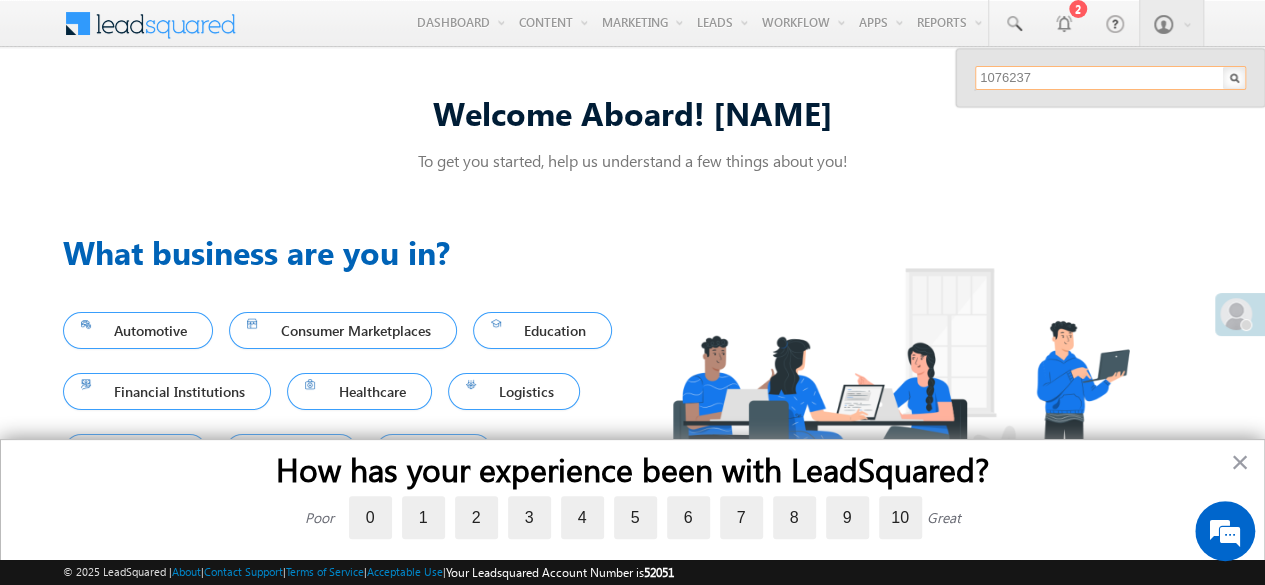 scroll, scrollTop: 0, scrollLeft: 0, axis: both 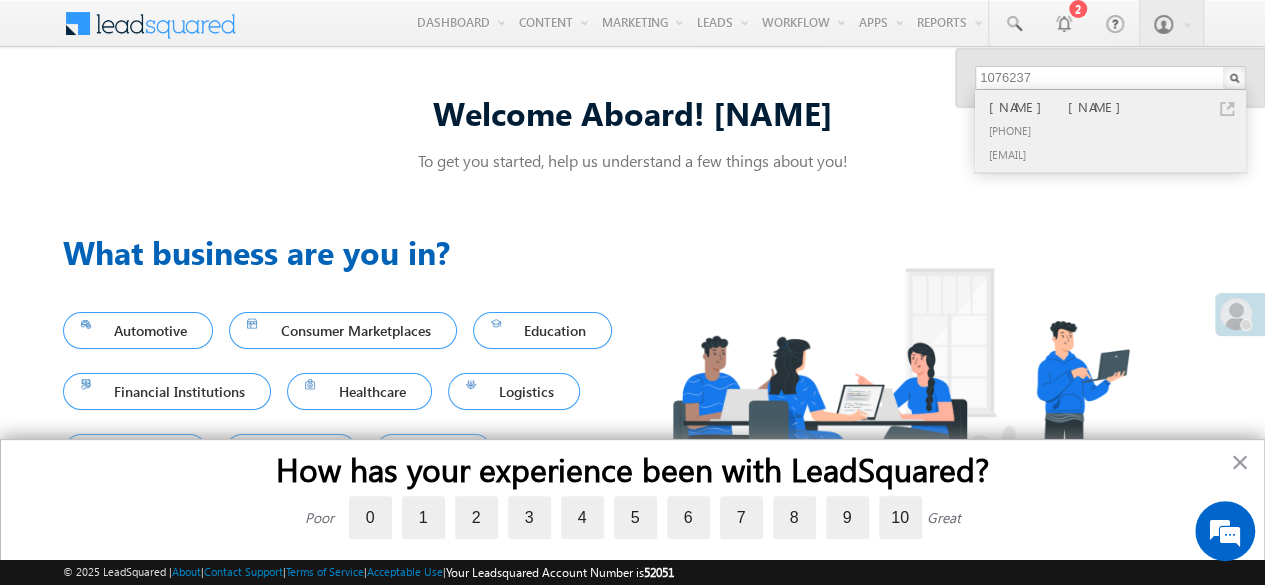 click on "[FIRST] [LAST]" at bounding box center (1119, 107) 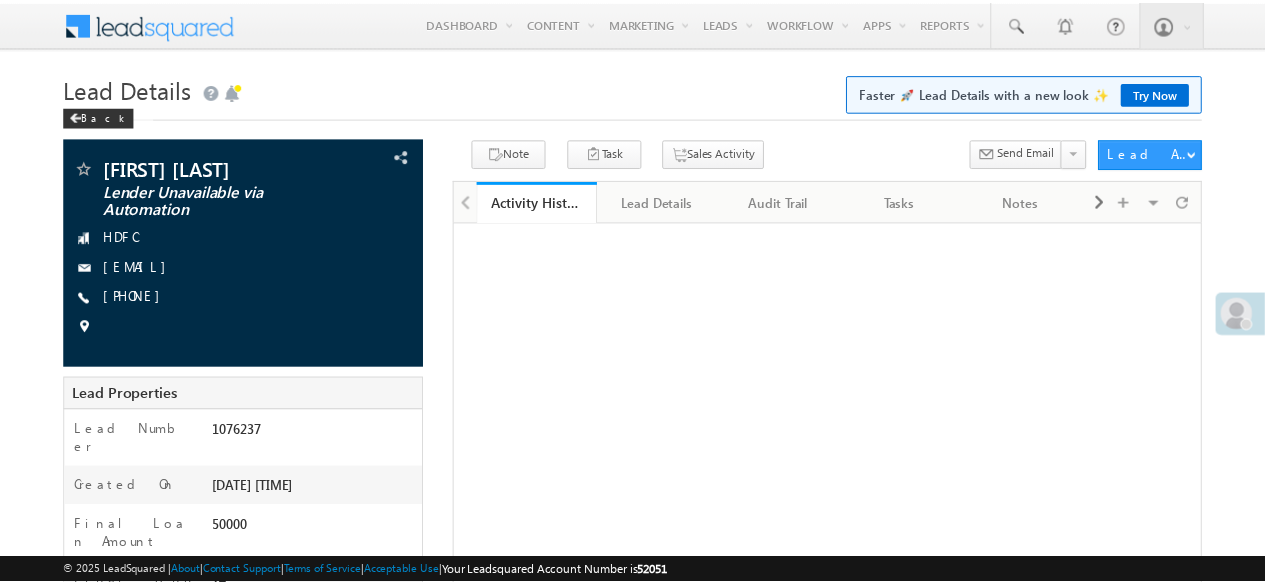 scroll, scrollTop: 0, scrollLeft: 0, axis: both 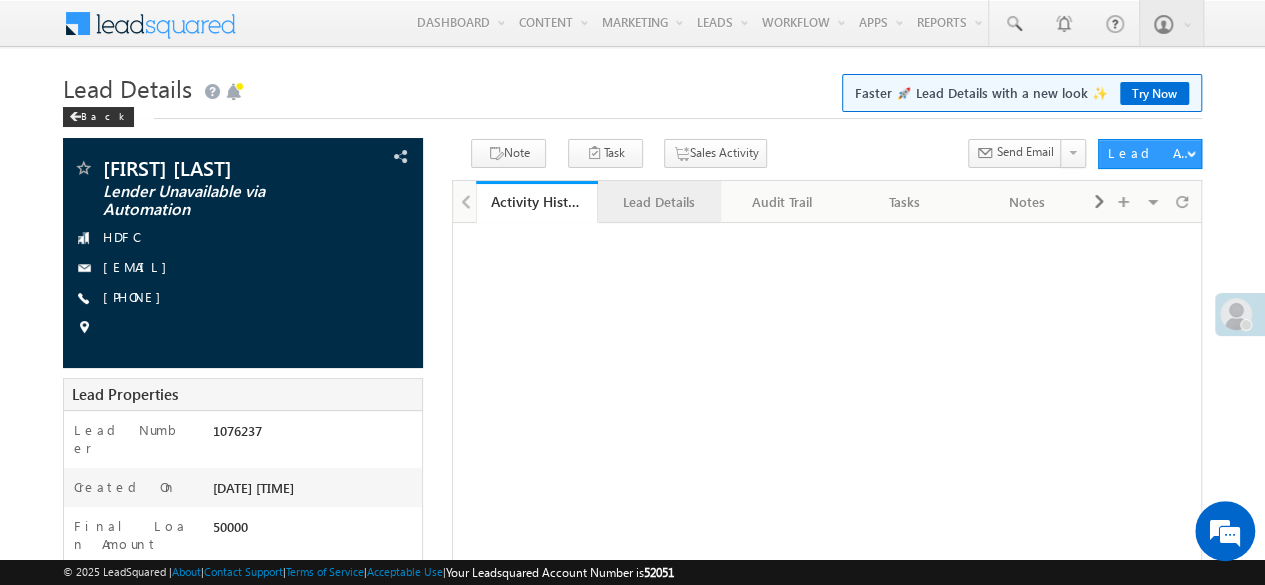 click on "Lead Details" at bounding box center [658, 202] 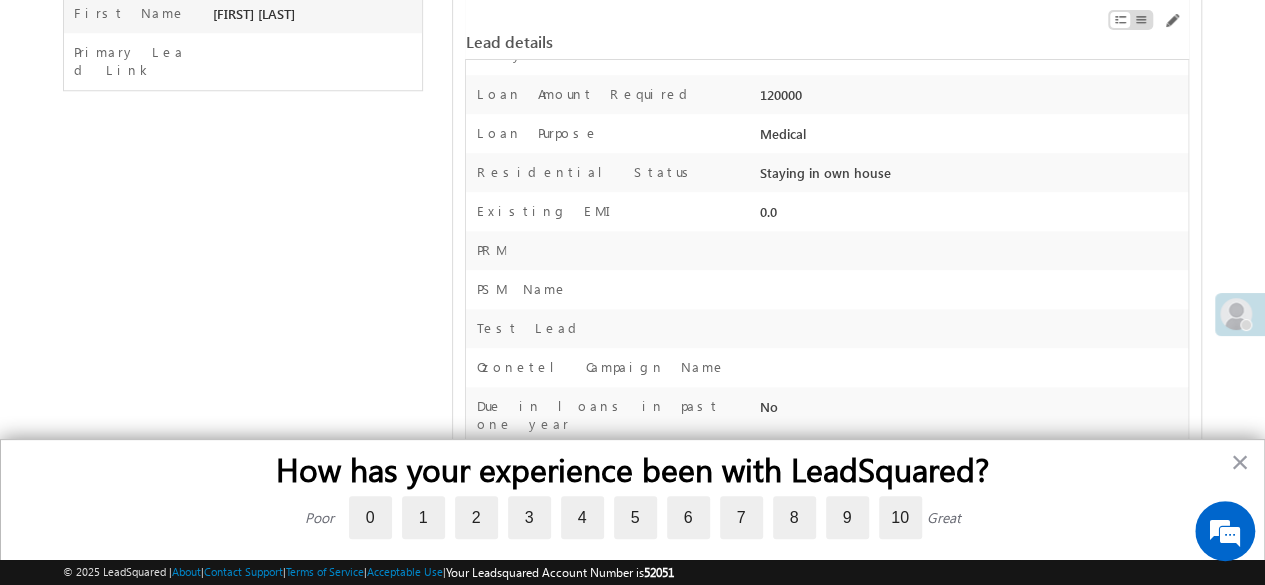 scroll, scrollTop: 920, scrollLeft: 0, axis: vertical 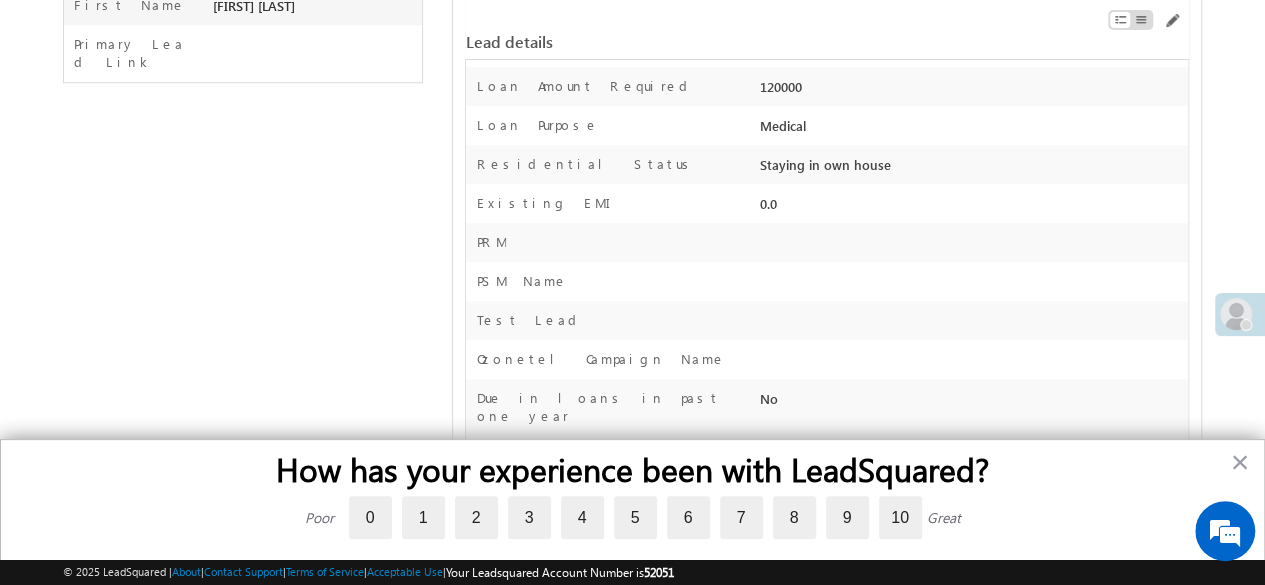 click on "Customer Age
27" at bounding box center [826, 455] 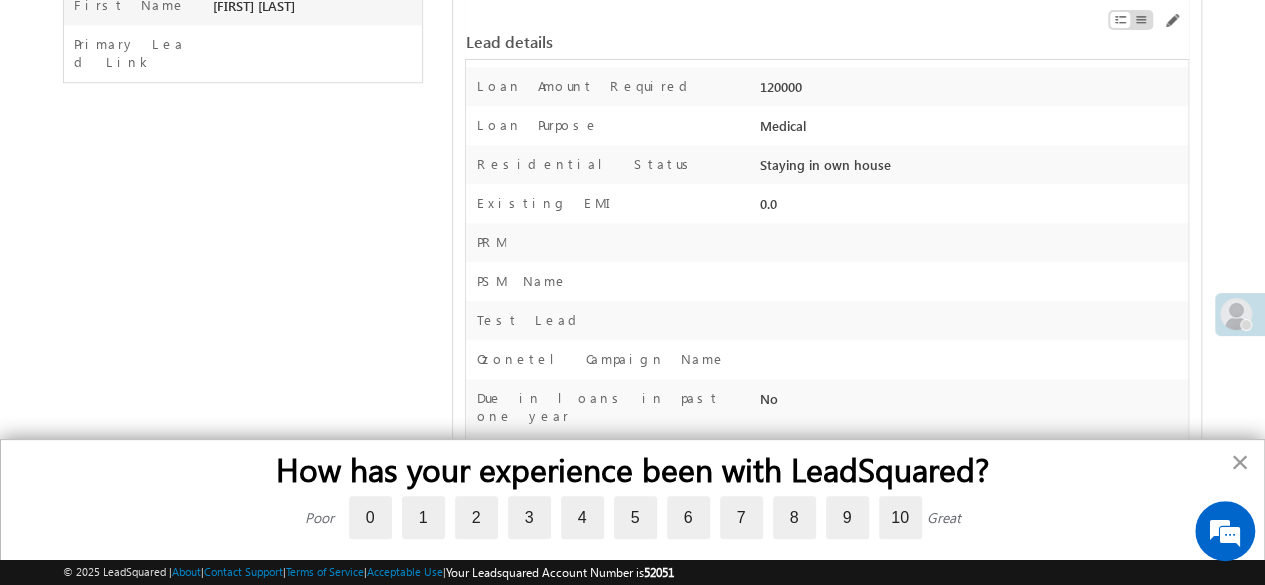 click on "×" at bounding box center (1239, 462) 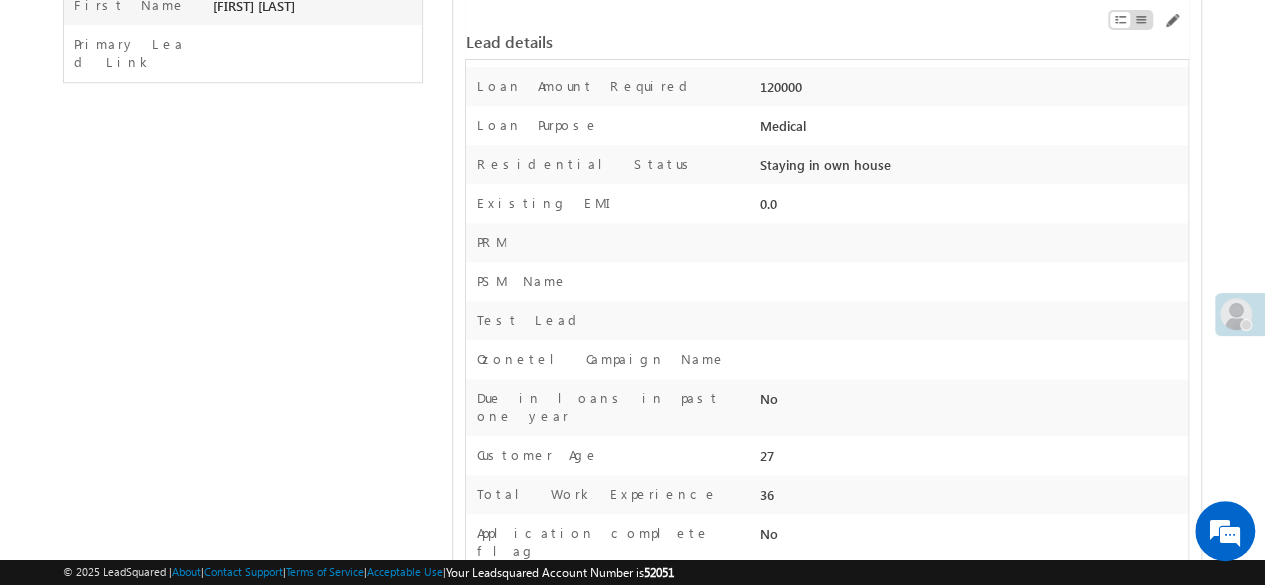 scroll, scrollTop: 4130, scrollLeft: 0, axis: vertical 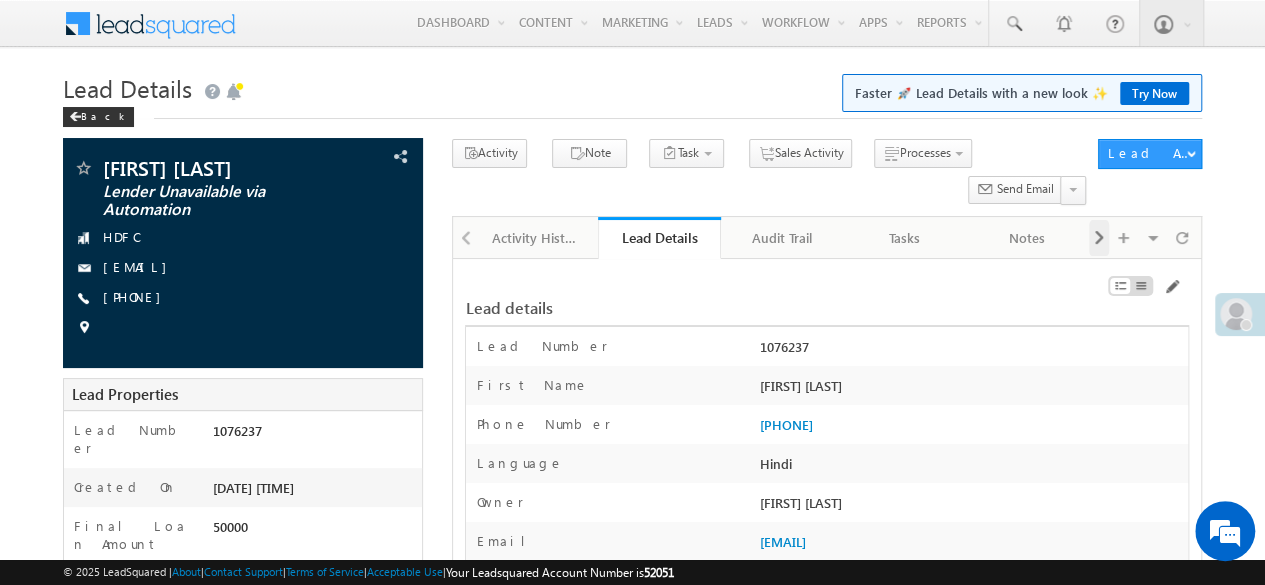 click at bounding box center (1099, 238) 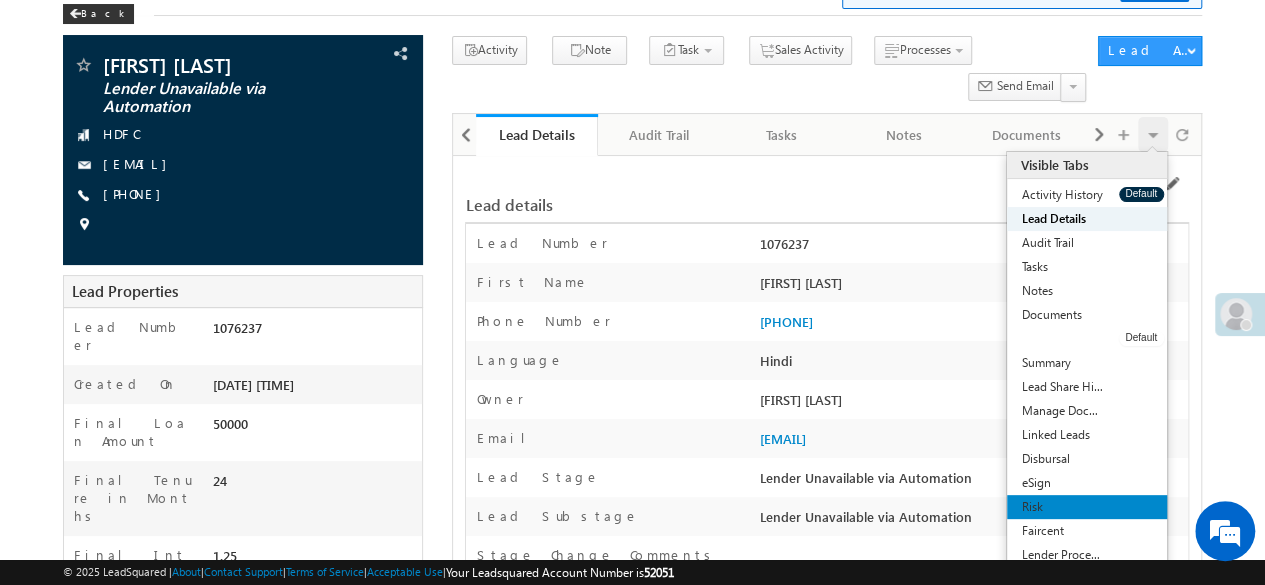 scroll, scrollTop: 104, scrollLeft: 0, axis: vertical 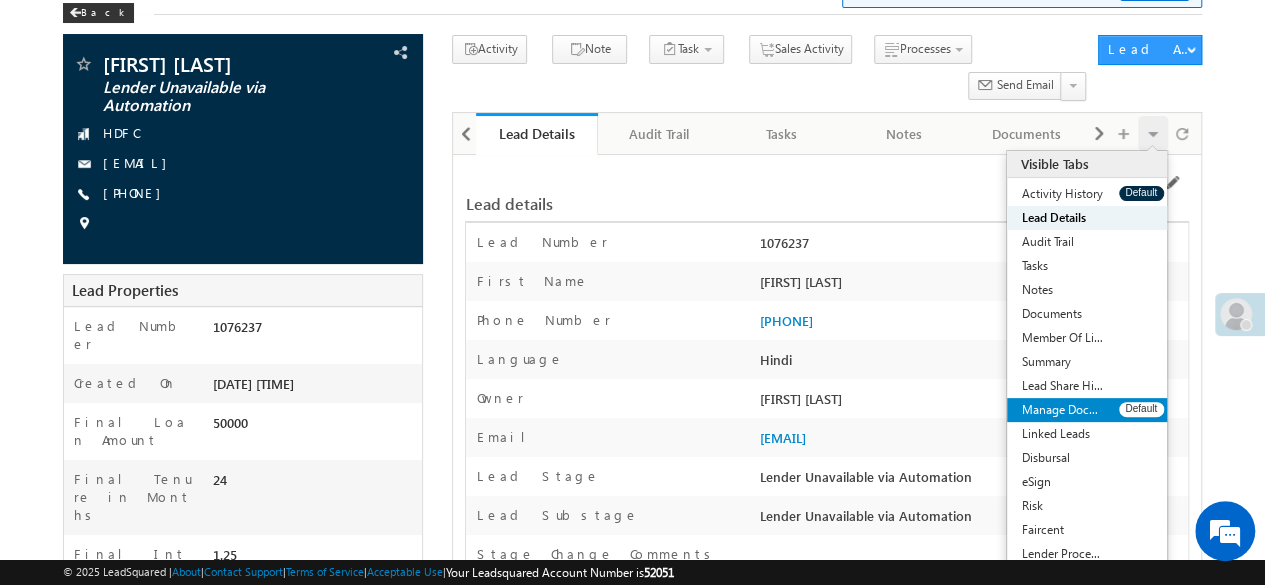 click on "Manage Documents" at bounding box center (1063, 410) 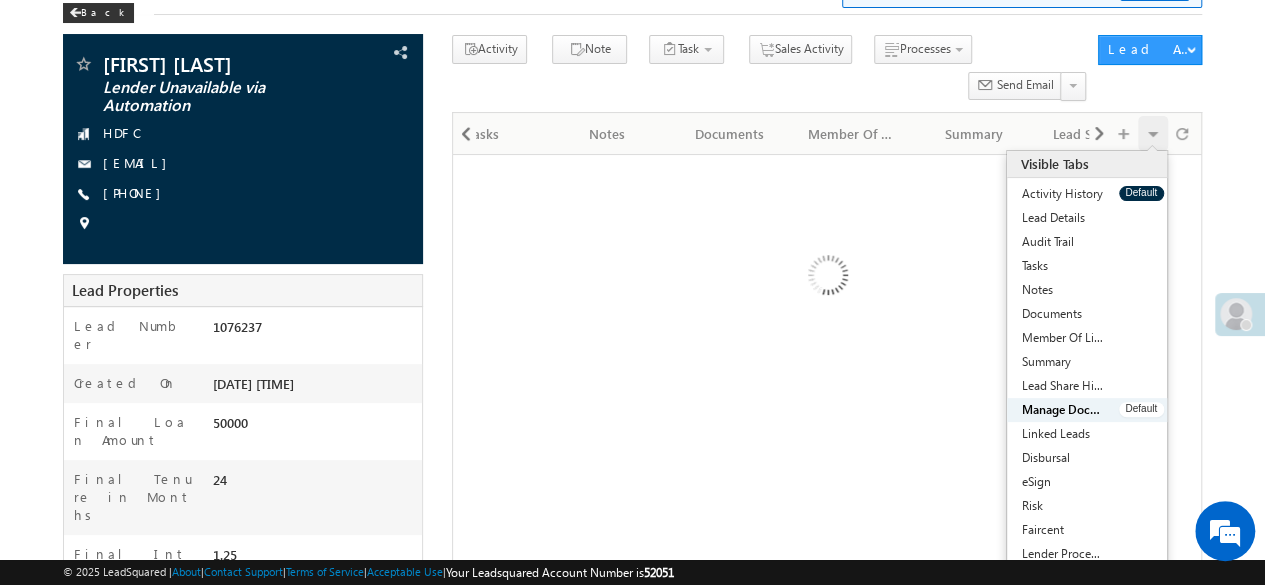 scroll, scrollTop: 0, scrollLeft: 0, axis: both 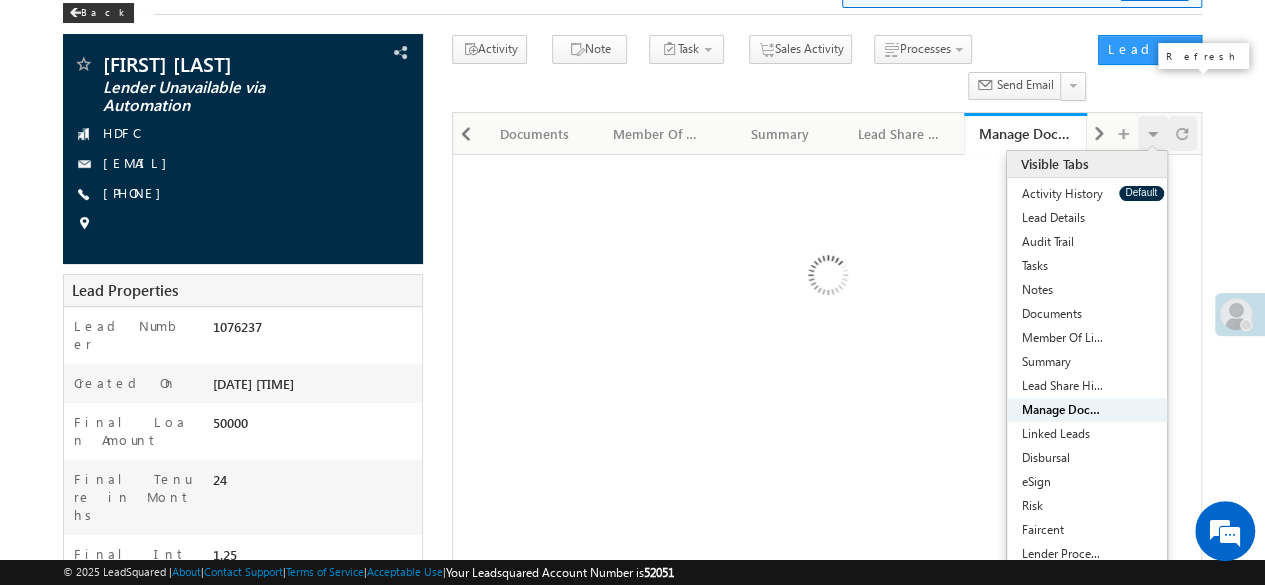 click at bounding box center (1182, 133) 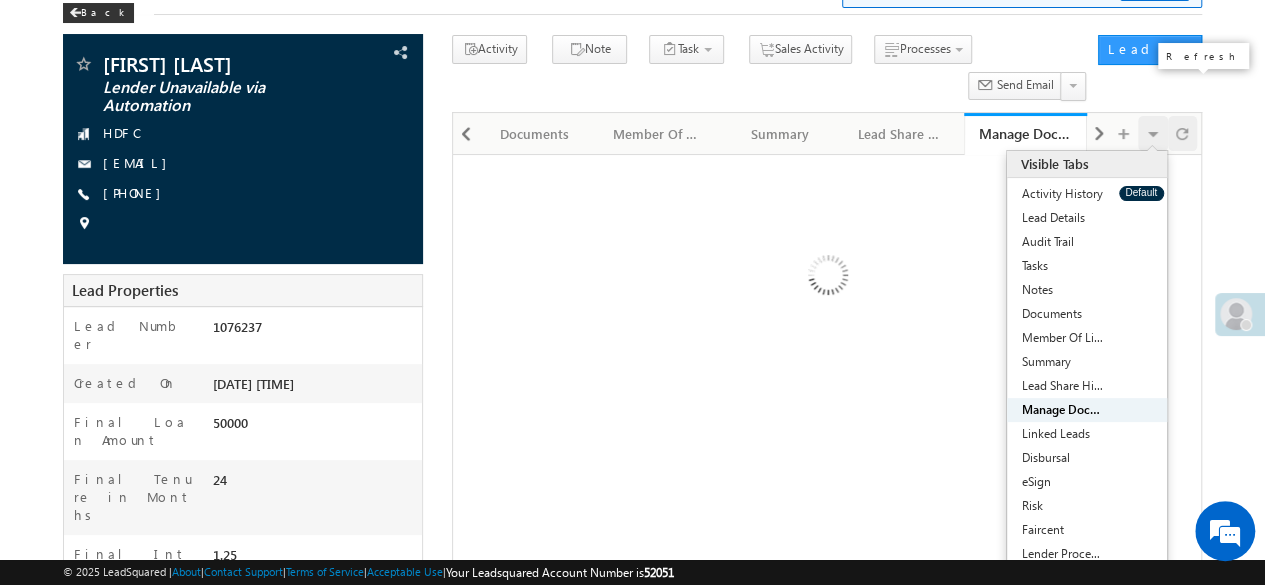 scroll, scrollTop: 0, scrollLeft: 0, axis: both 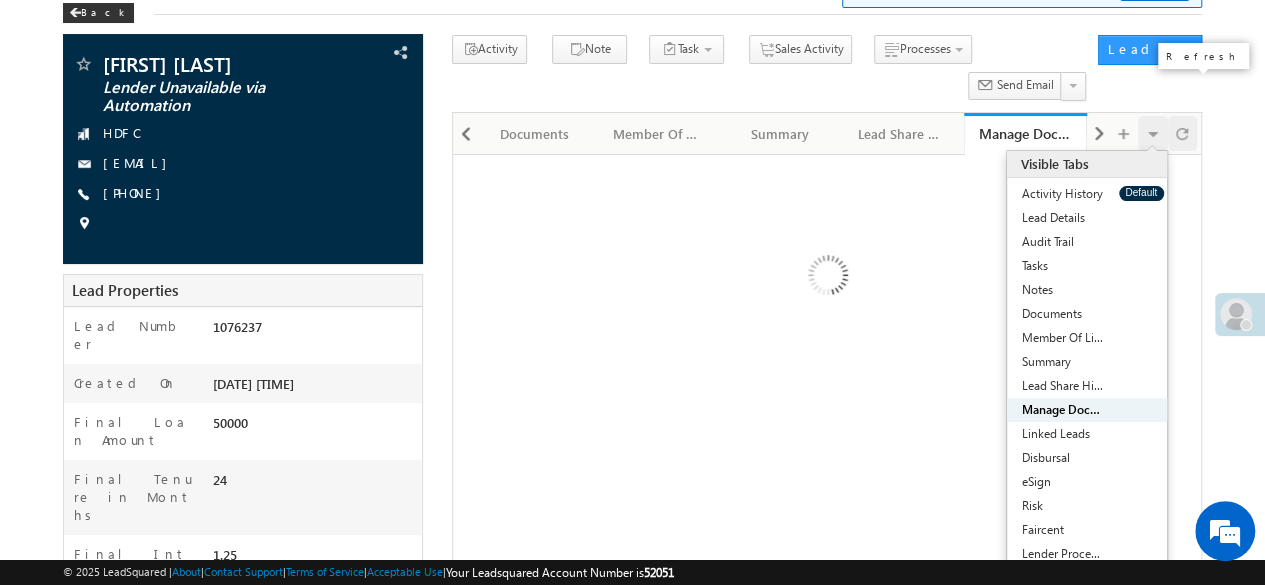 click at bounding box center (1182, 133) 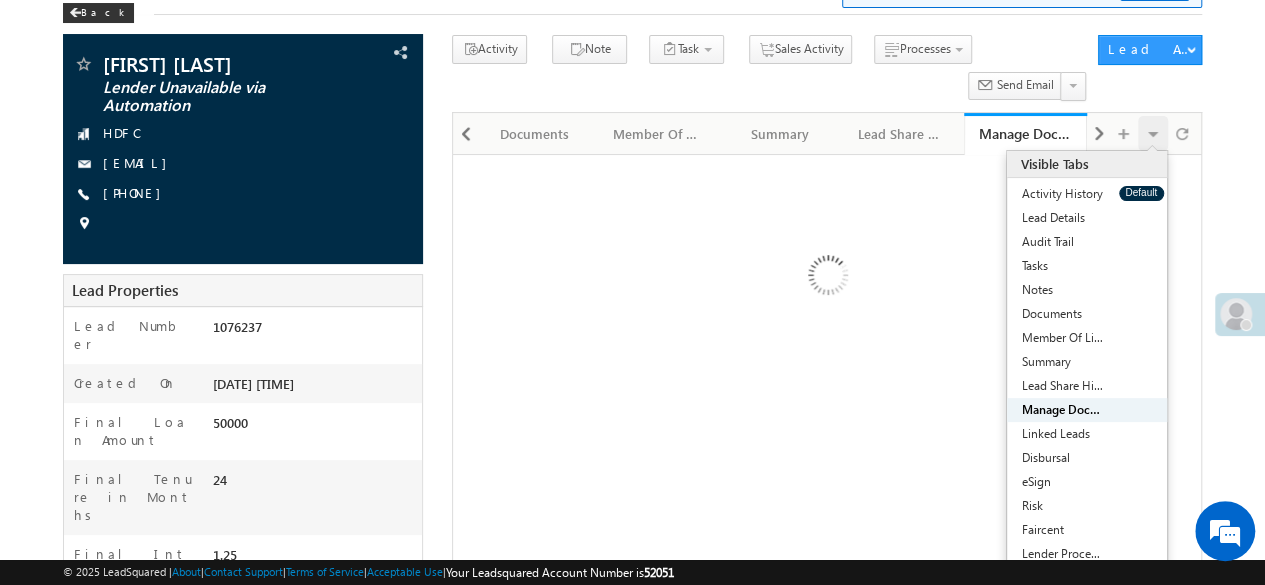scroll, scrollTop: 0, scrollLeft: 0, axis: both 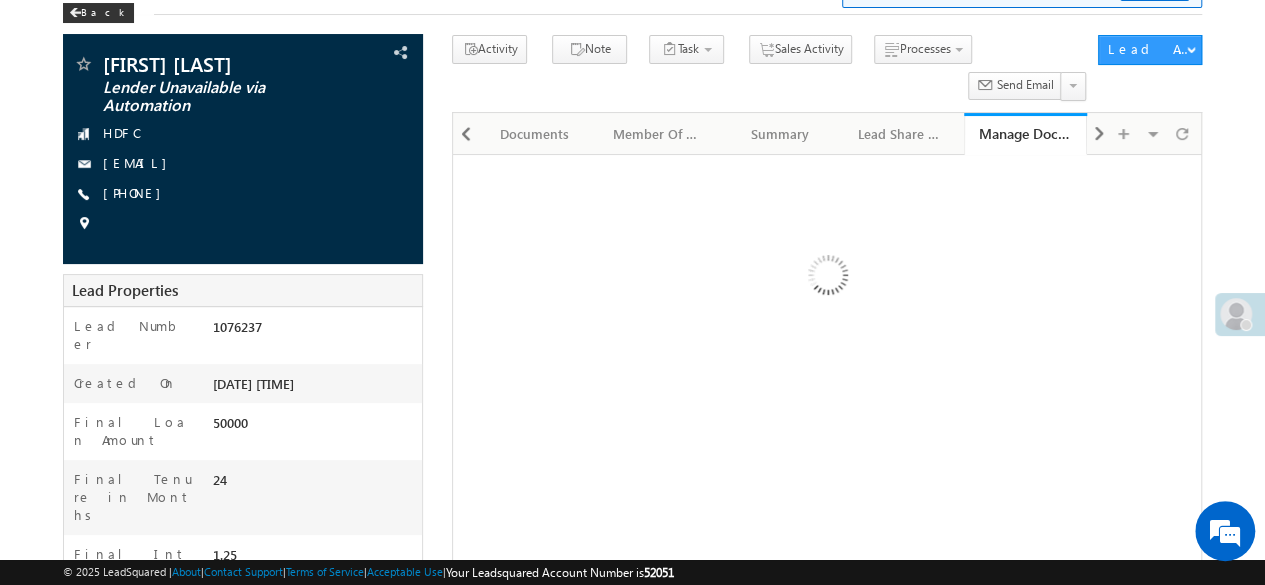 click on "Documents" at bounding box center (0, 0) 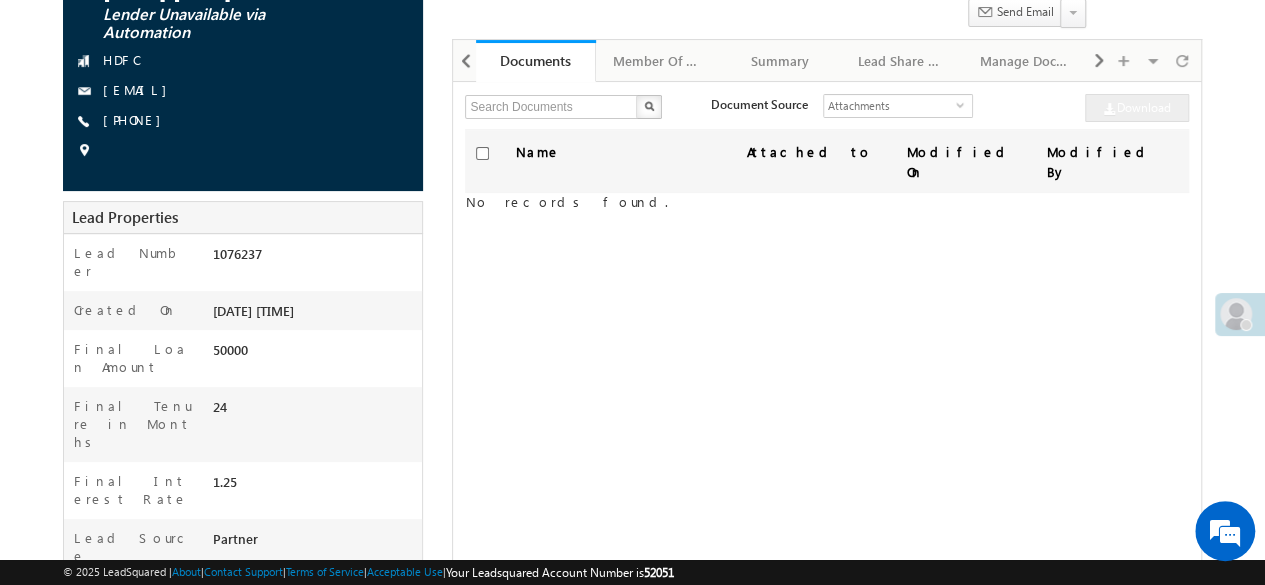 scroll, scrollTop: 181, scrollLeft: 0, axis: vertical 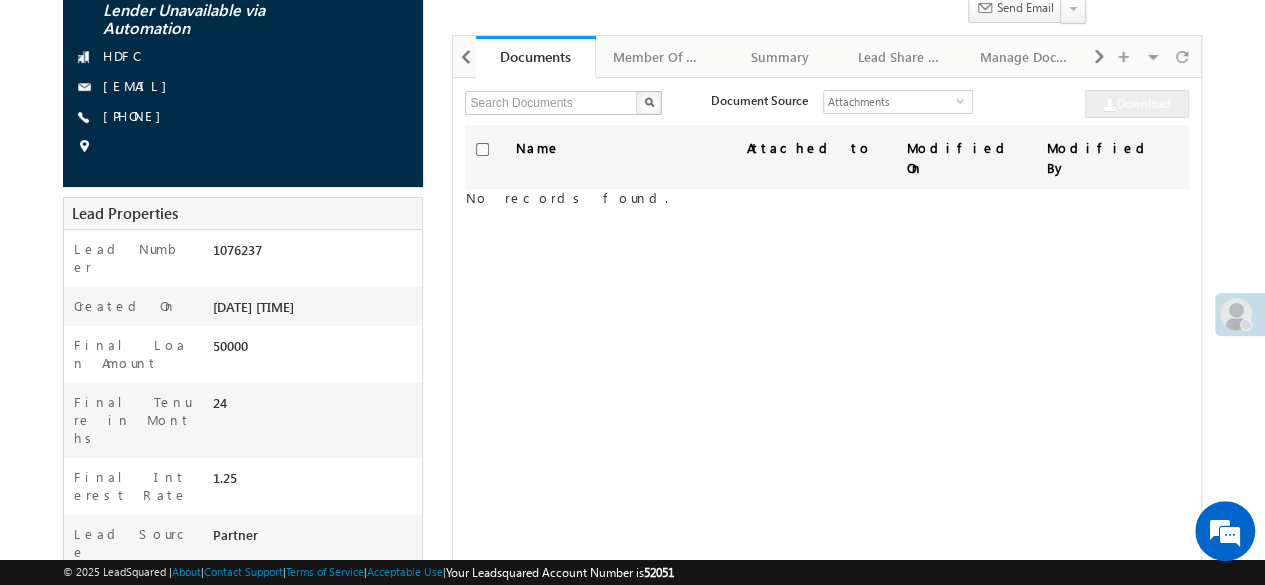 click on "Lender Process Page" at bounding box center [0, 0] 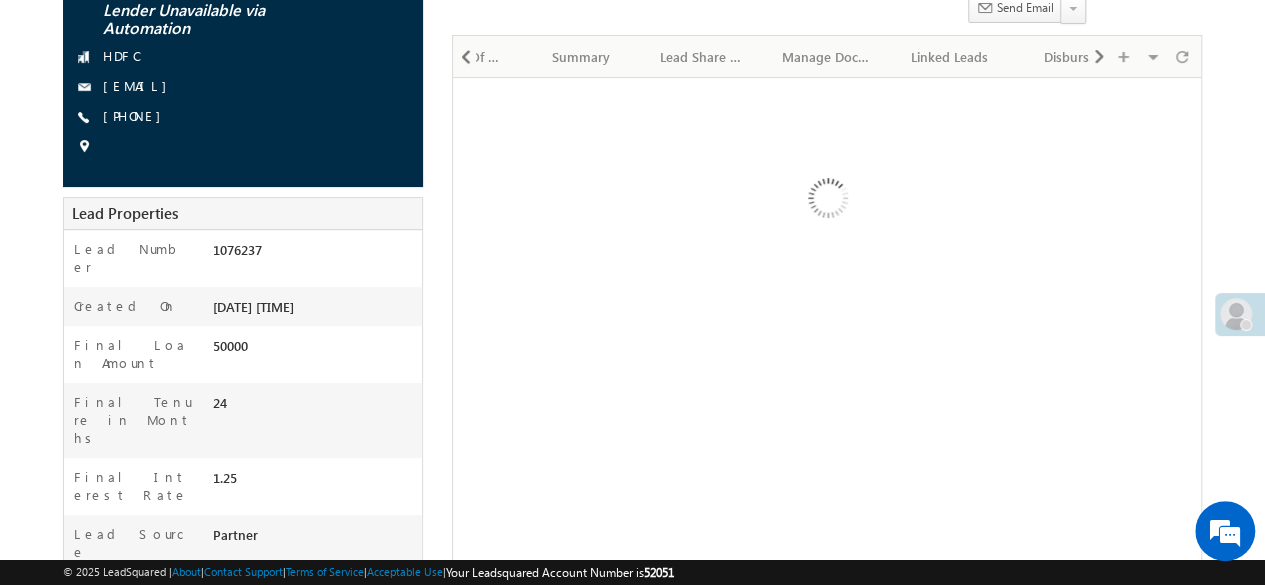 scroll, scrollTop: 0, scrollLeft: 0, axis: both 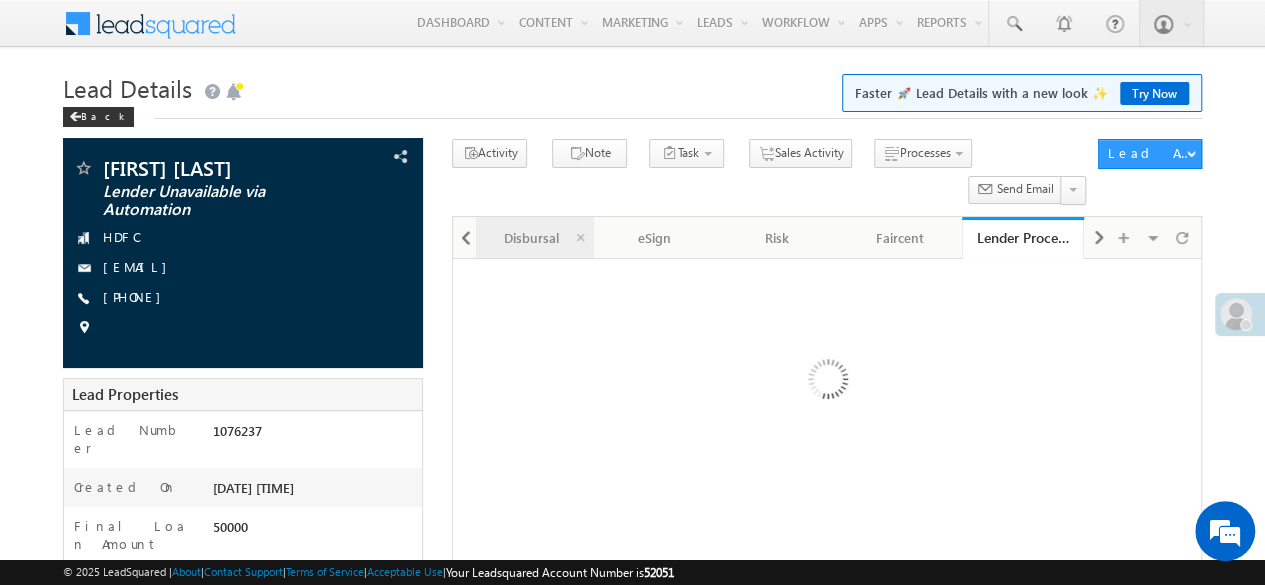 click on "Disbursal" at bounding box center [532, 238] 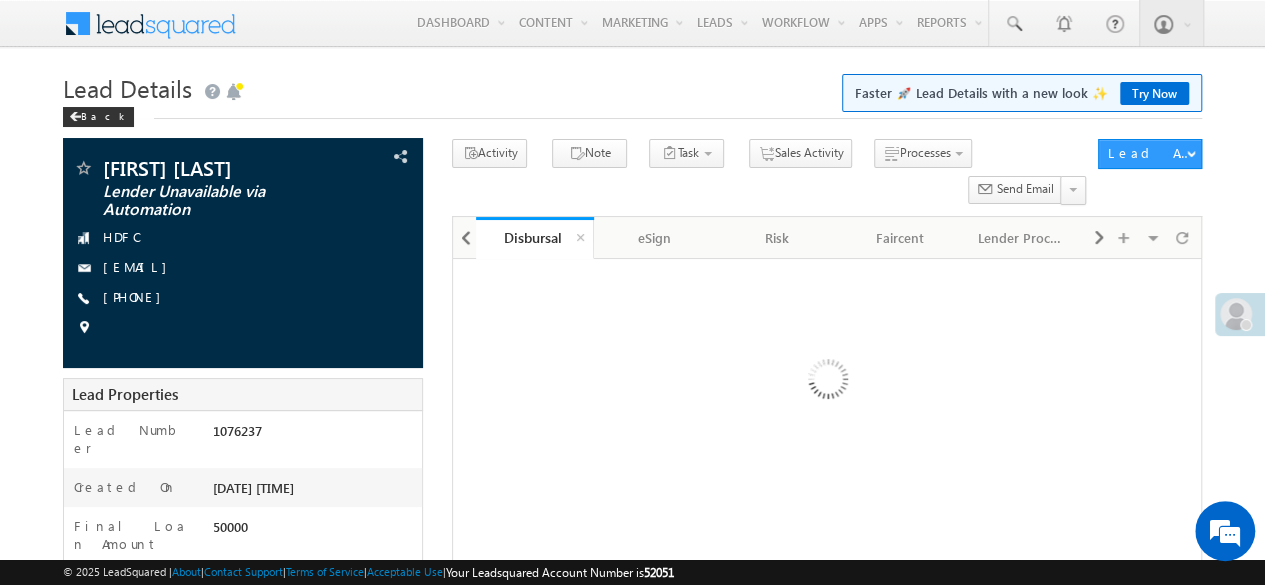scroll, scrollTop: 0, scrollLeft: 0, axis: both 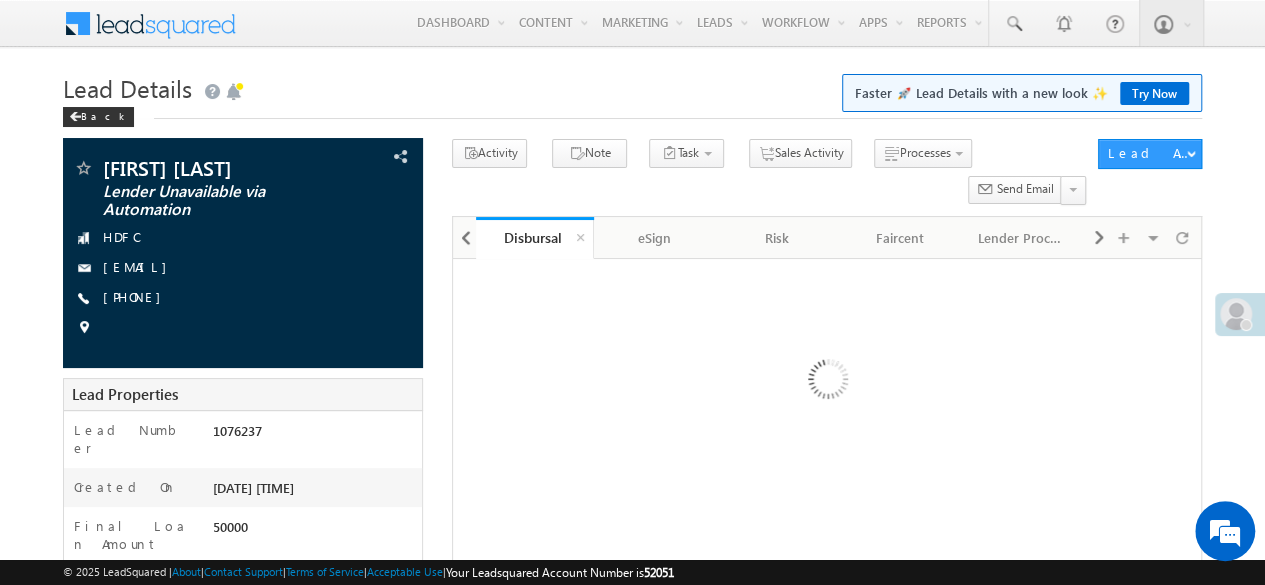 click on "Disbursal" at bounding box center (532, 238) 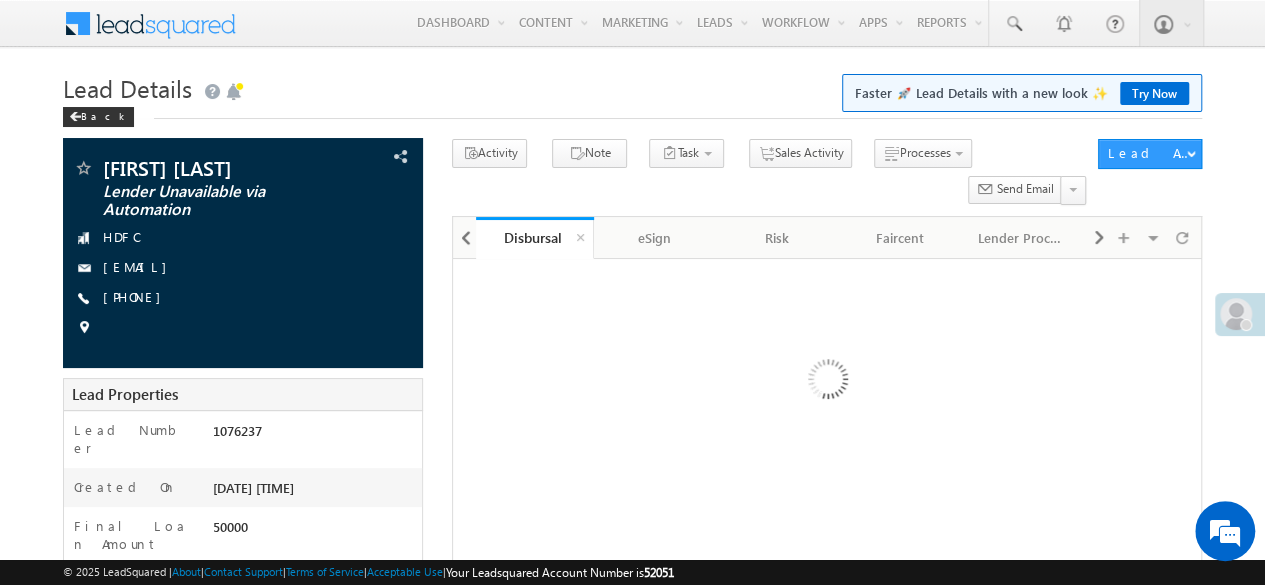 scroll, scrollTop: 0, scrollLeft: 0, axis: both 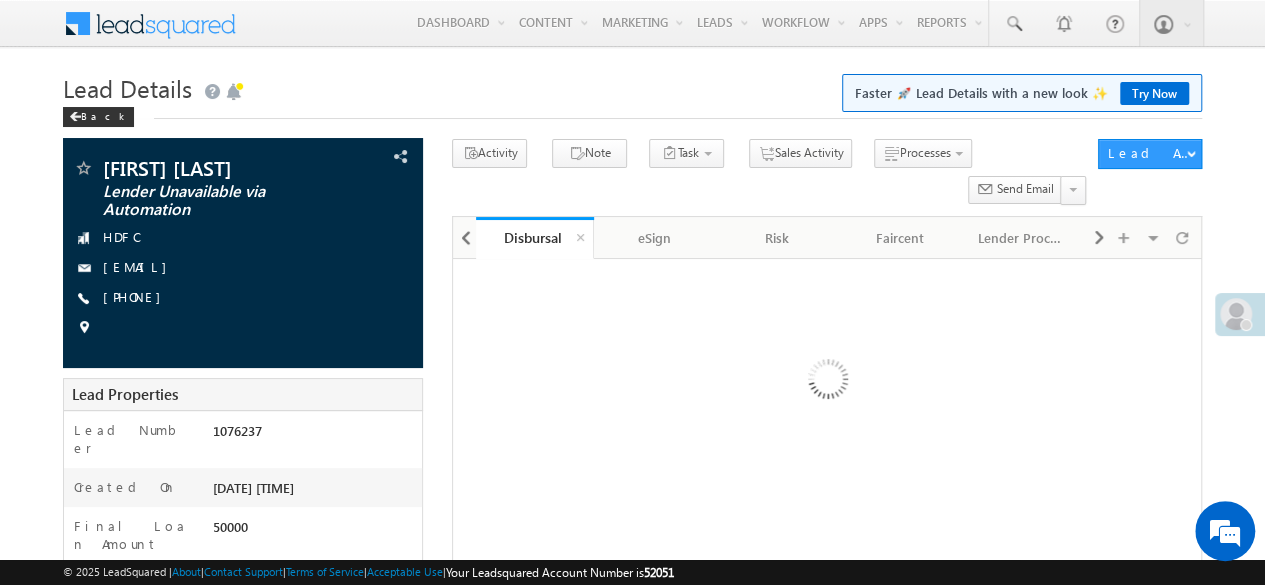 click on "Disbursal" at bounding box center [532, 238] 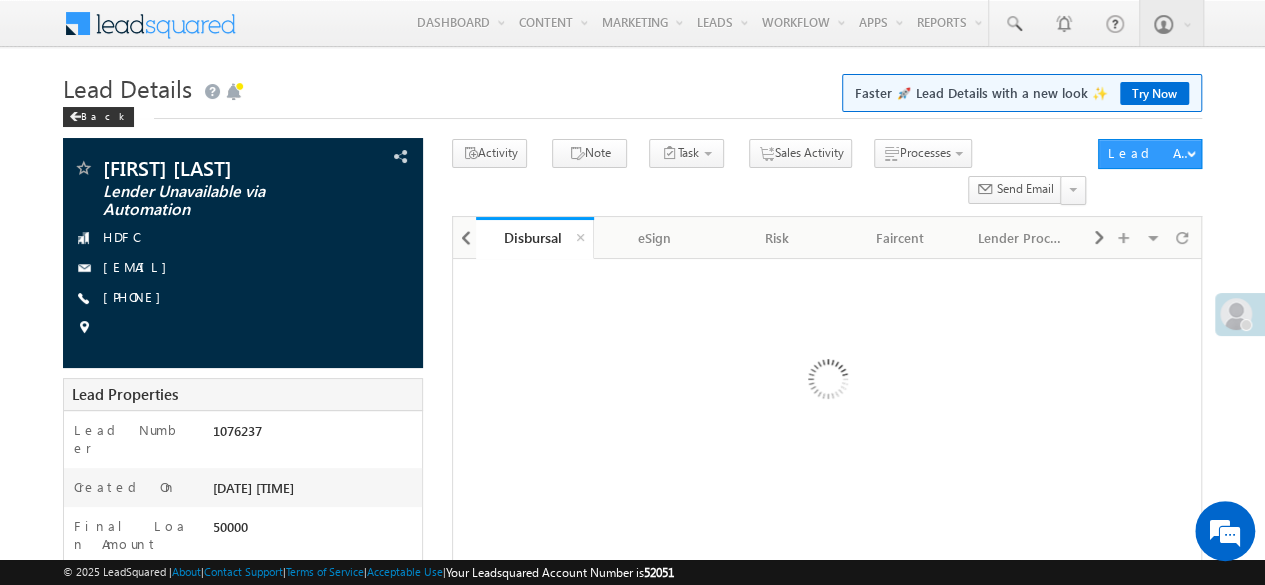 scroll, scrollTop: 0, scrollLeft: 0, axis: both 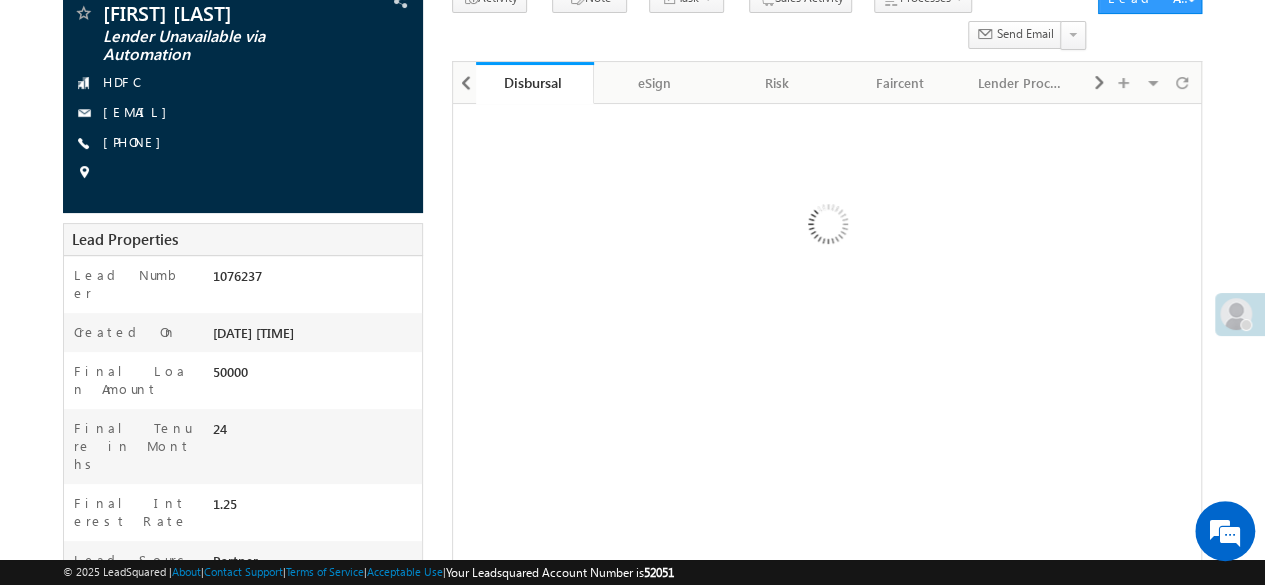 click on "New Manage Documents" at bounding box center (0, 0) 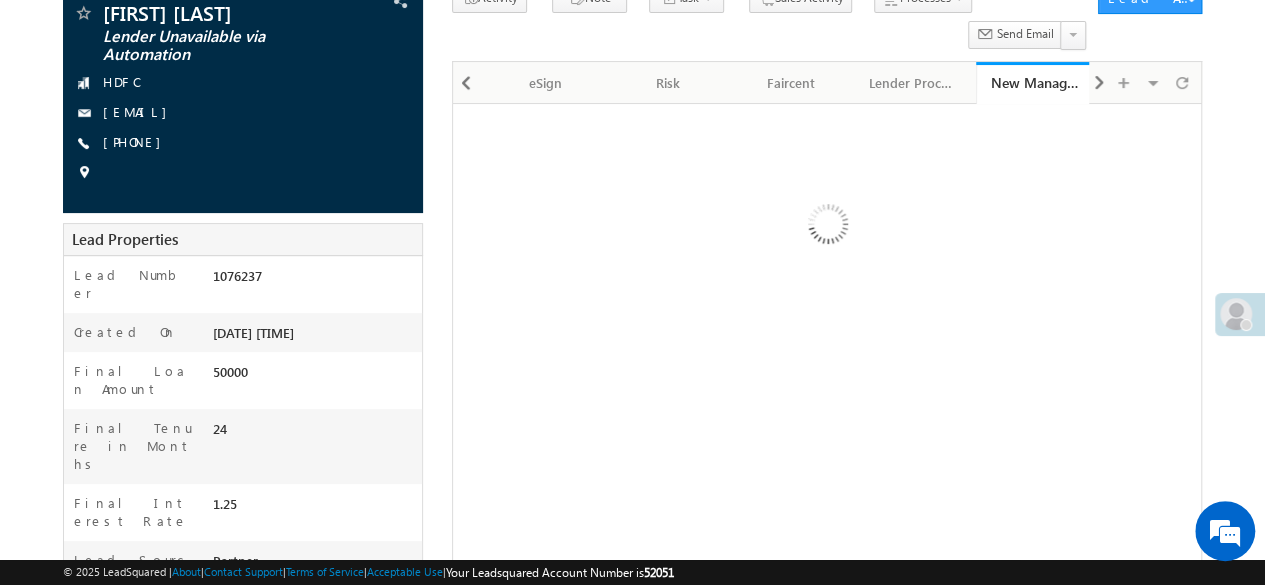 scroll, scrollTop: 0, scrollLeft: 0, axis: both 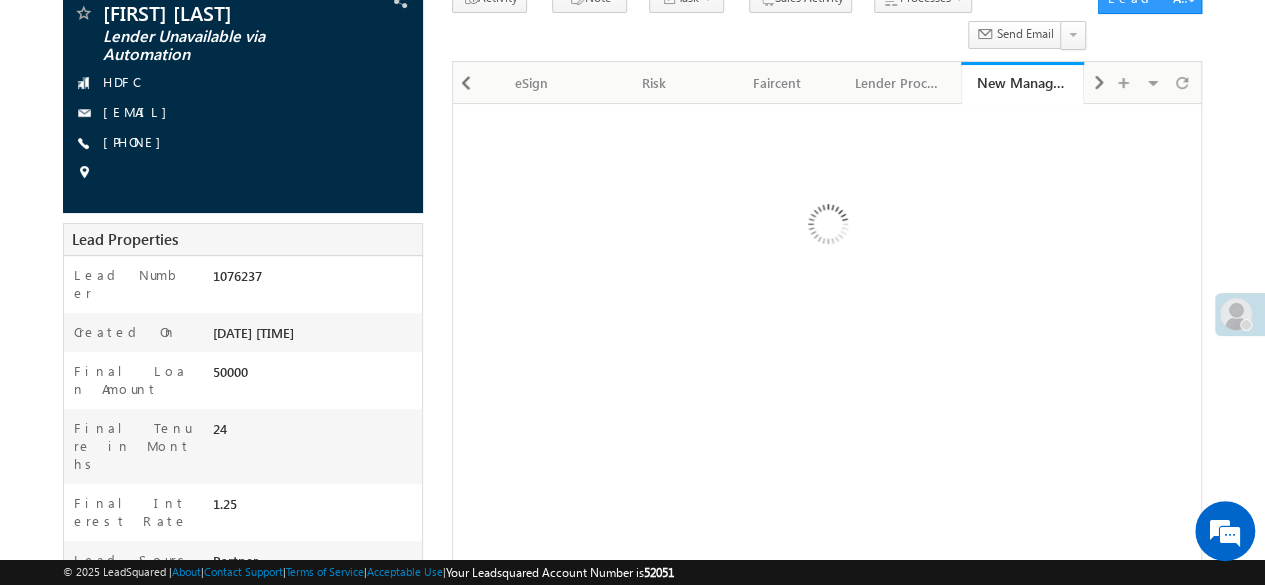 click on "Manage Documents" at bounding box center (0, 0) 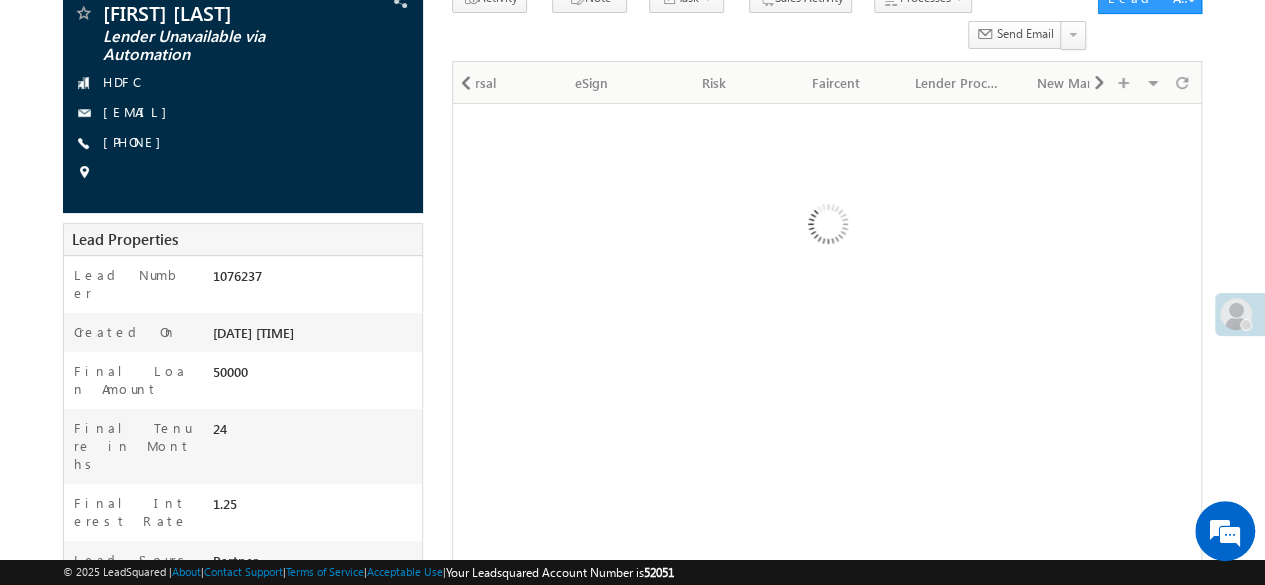 scroll, scrollTop: 0, scrollLeft: 0, axis: both 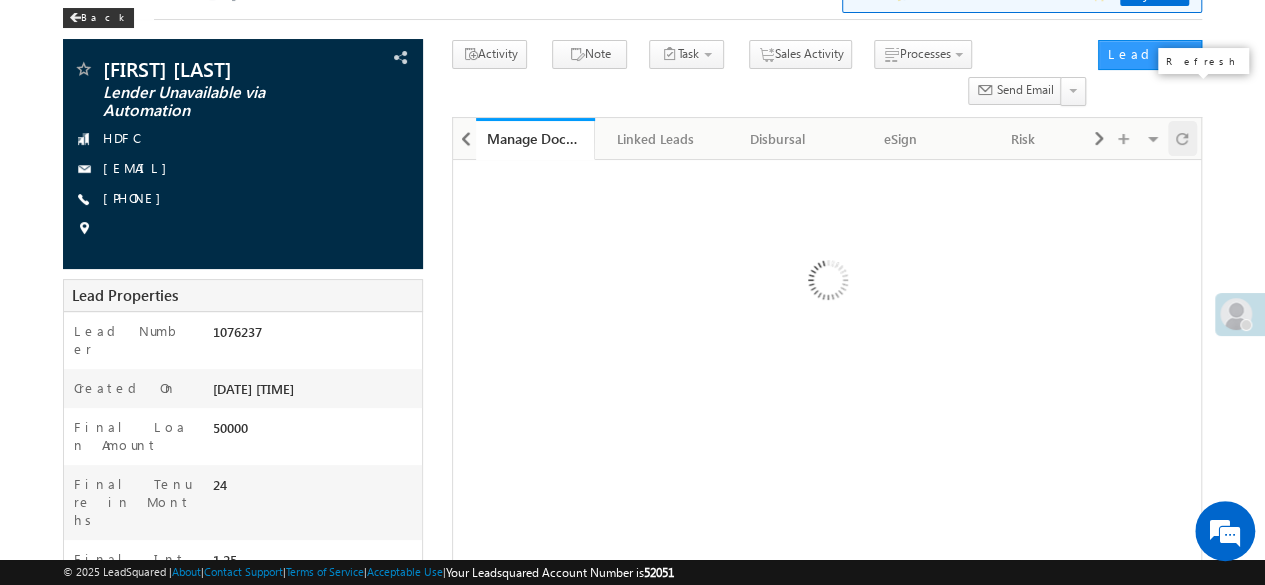 click at bounding box center (1182, 138) 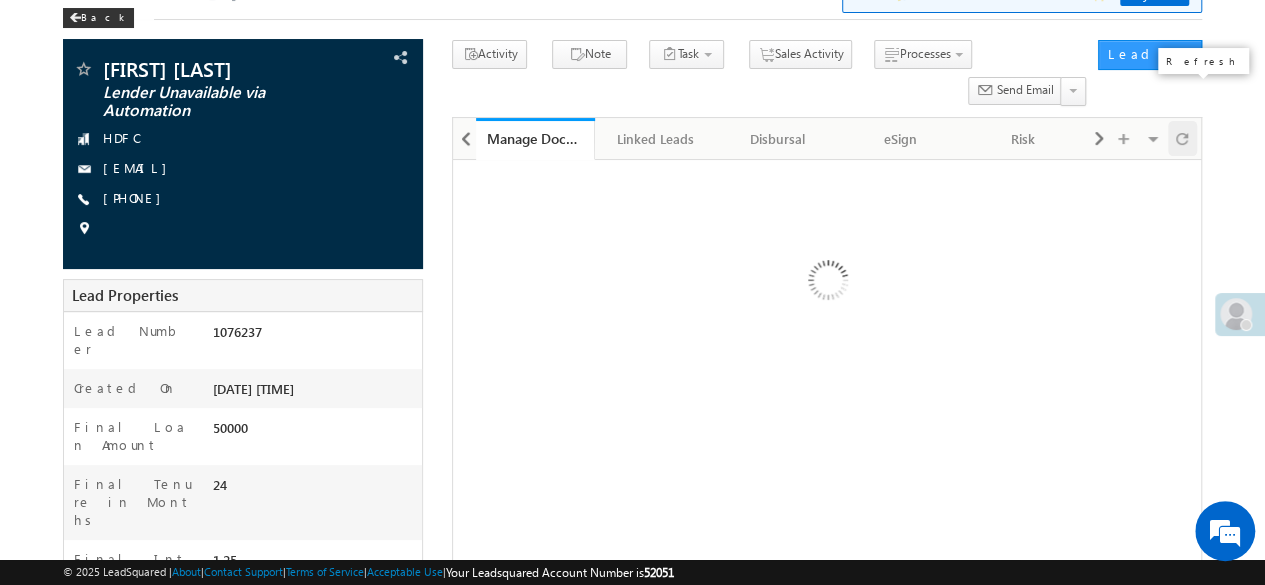 scroll, scrollTop: 0, scrollLeft: 0, axis: both 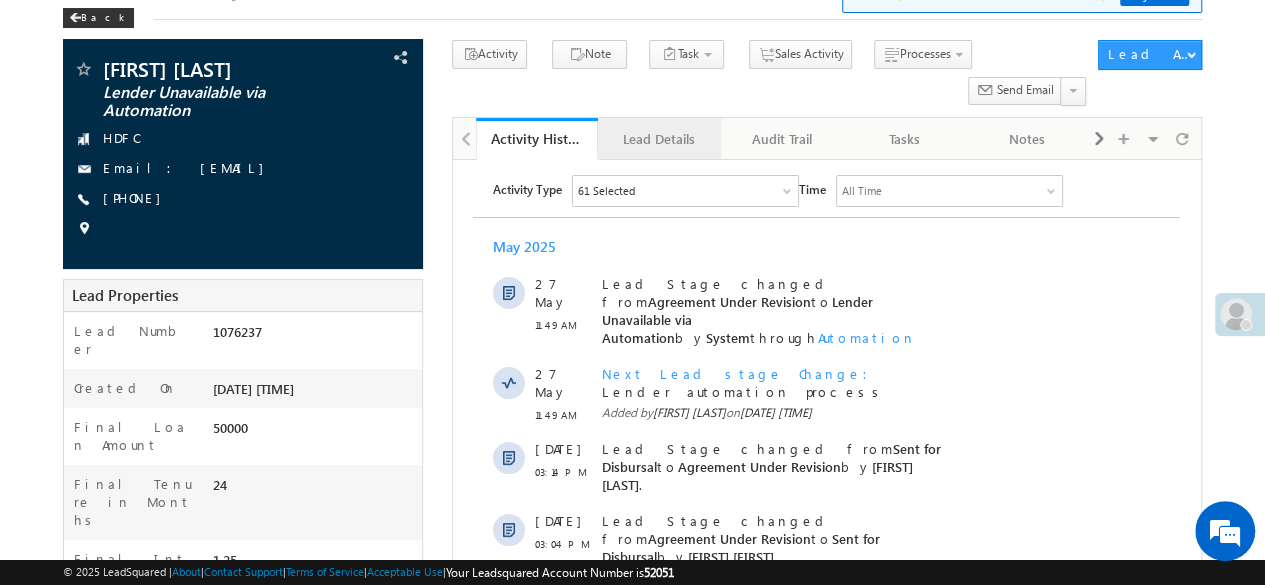 click on "Lead Details" at bounding box center [658, 139] 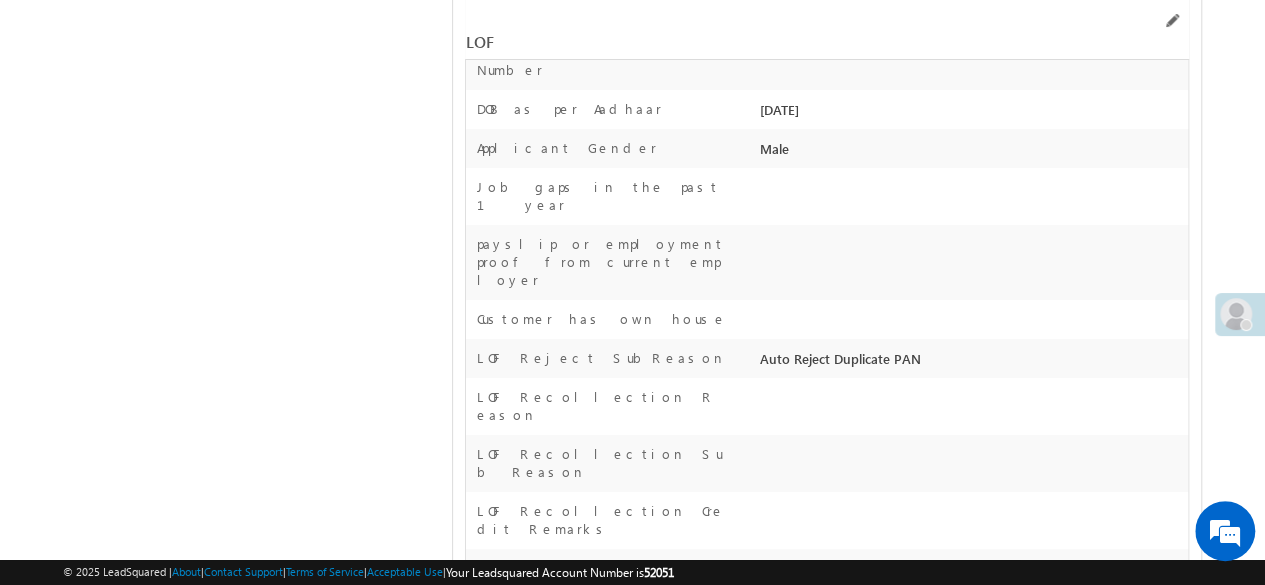 scroll, scrollTop: 11136, scrollLeft: 0, axis: vertical 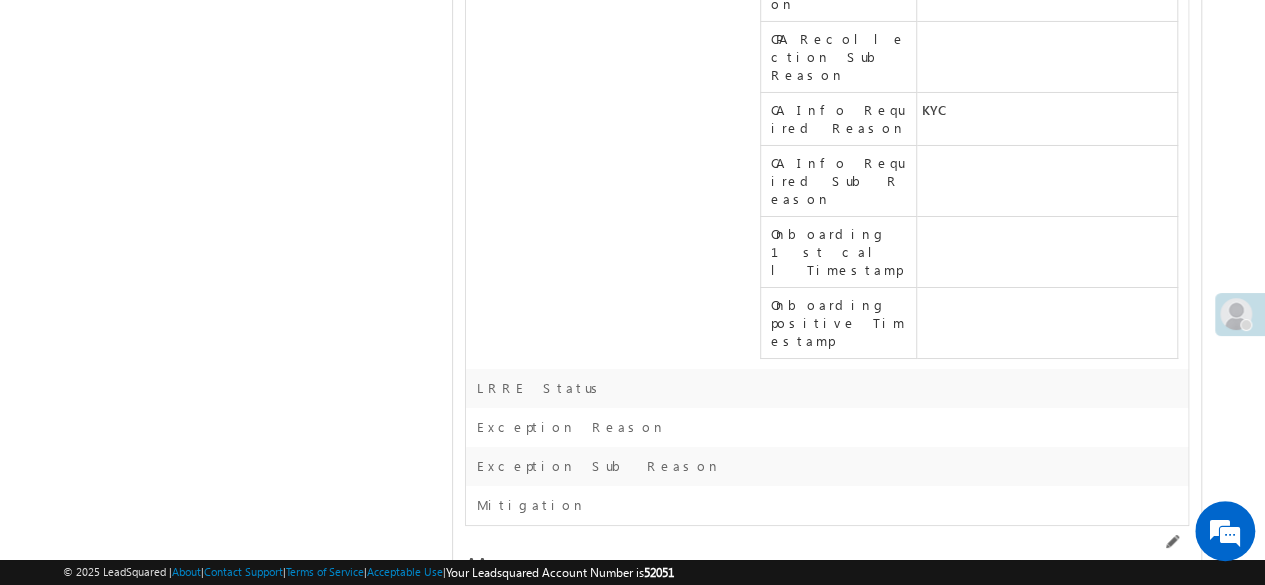 click at bounding box center (1075, 2361) 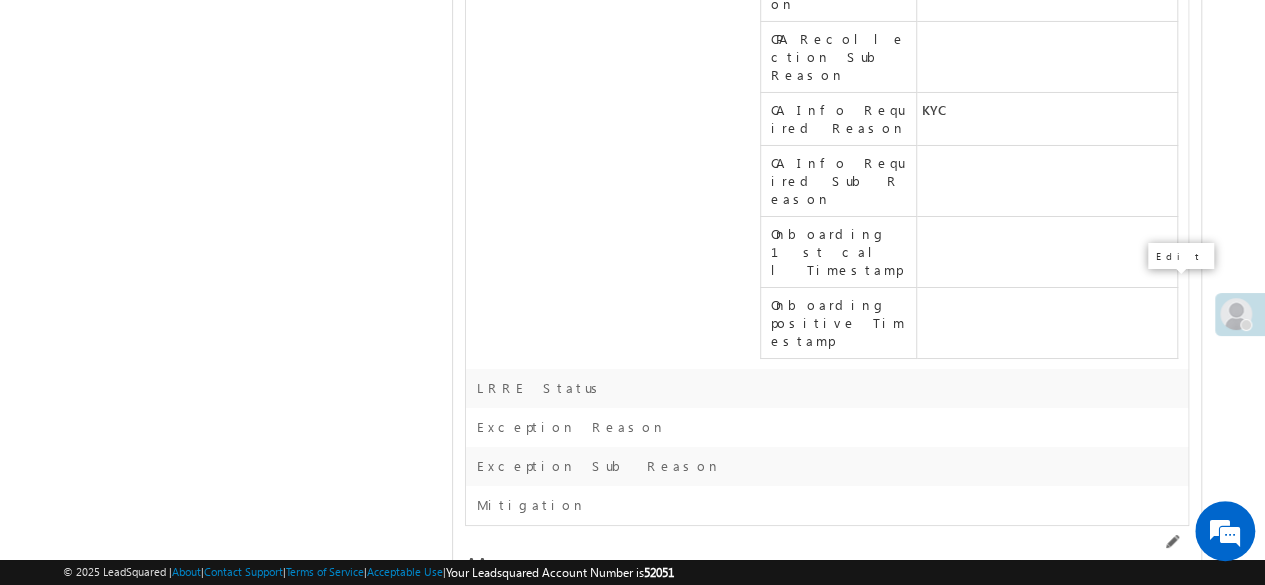 click at bounding box center [1171, 2358] 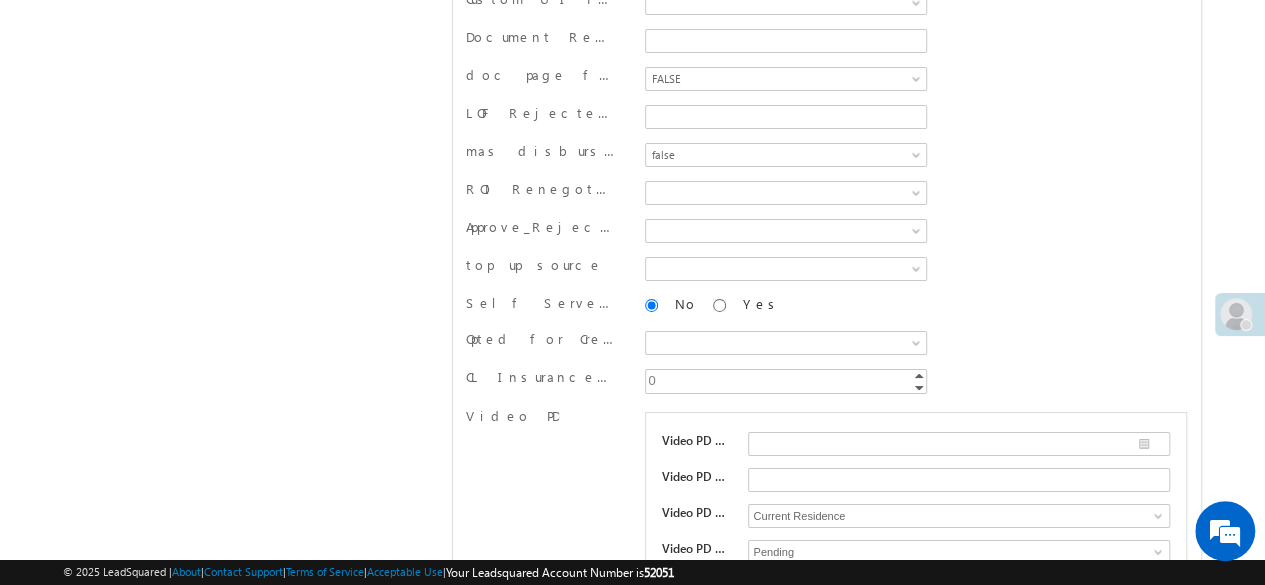 scroll, scrollTop: 10564, scrollLeft: 0, axis: vertical 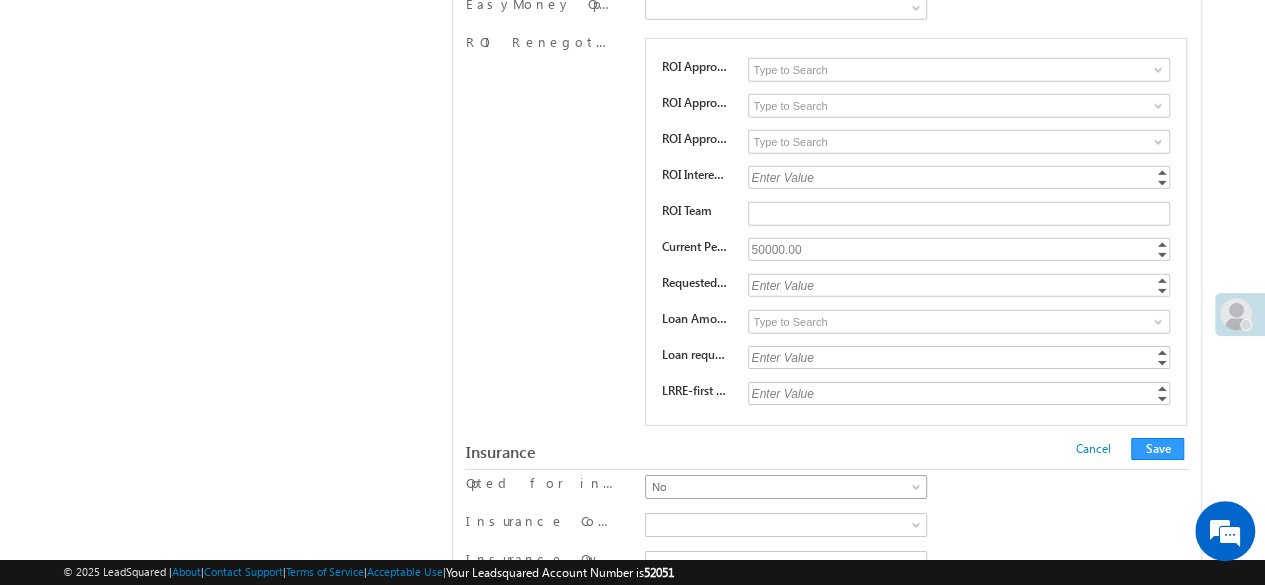 click on "No" at bounding box center (782, 487) 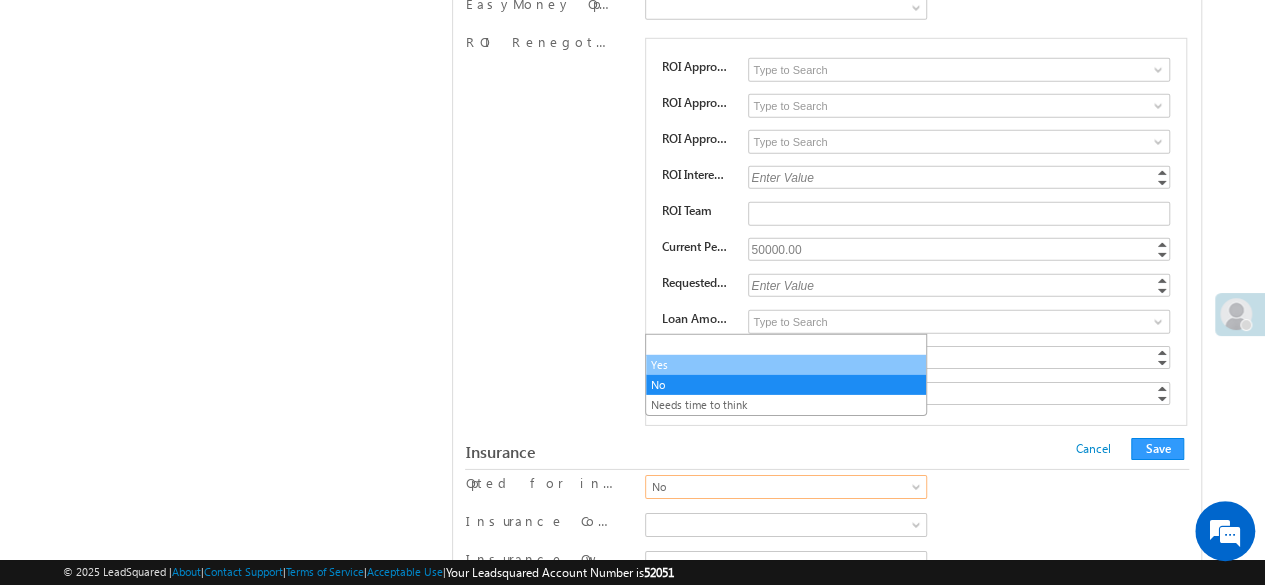 click on "Yes" at bounding box center (786, 365) 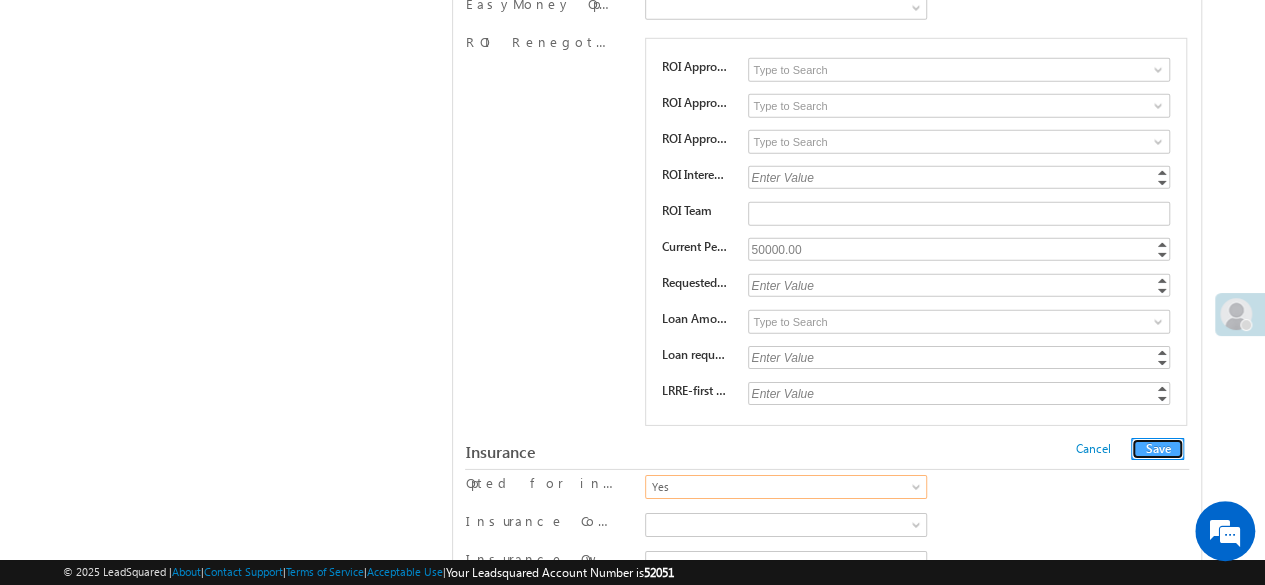 click on "Save" at bounding box center (1157, 449) 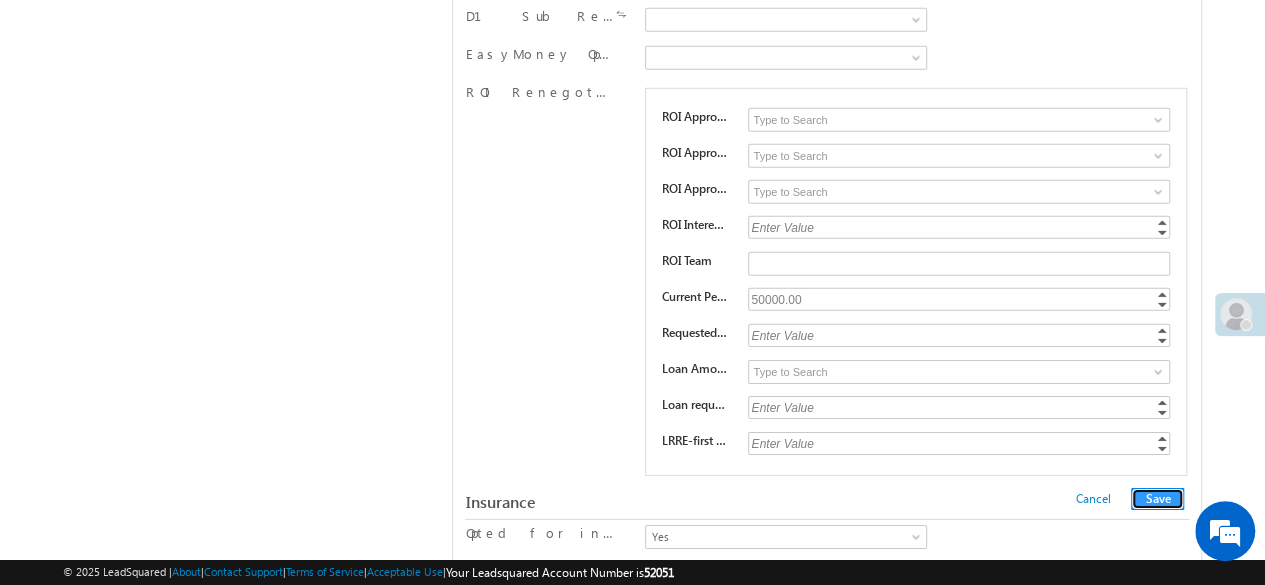 scroll, scrollTop: 0, scrollLeft: 0, axis: both 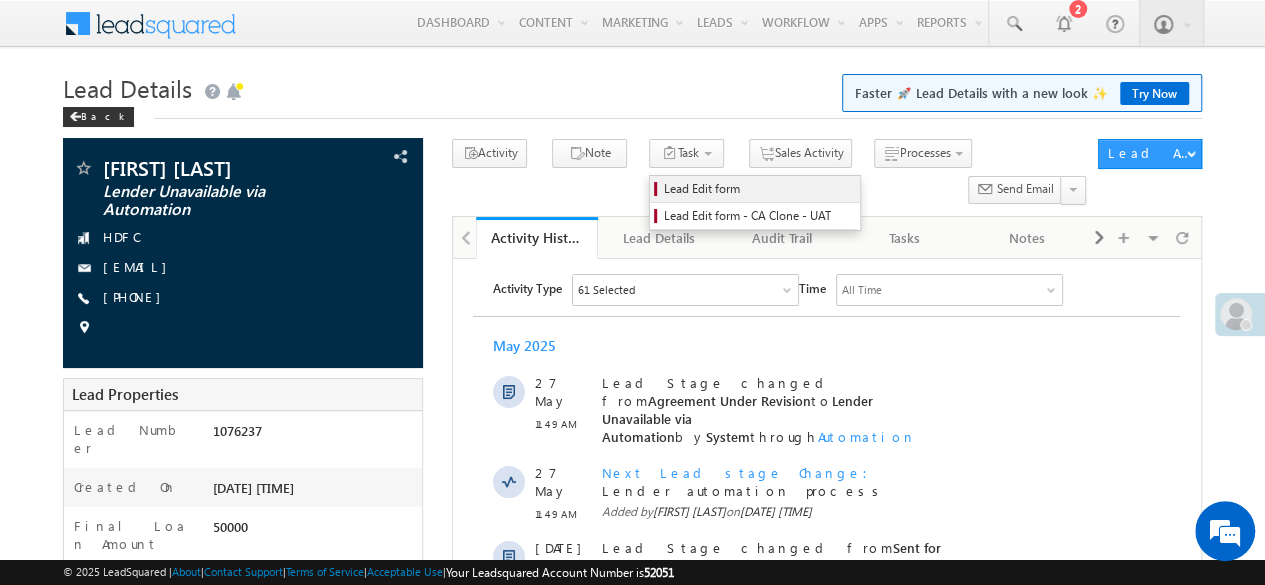 click on "Lead Edit form" at bounding box center [755, 189] 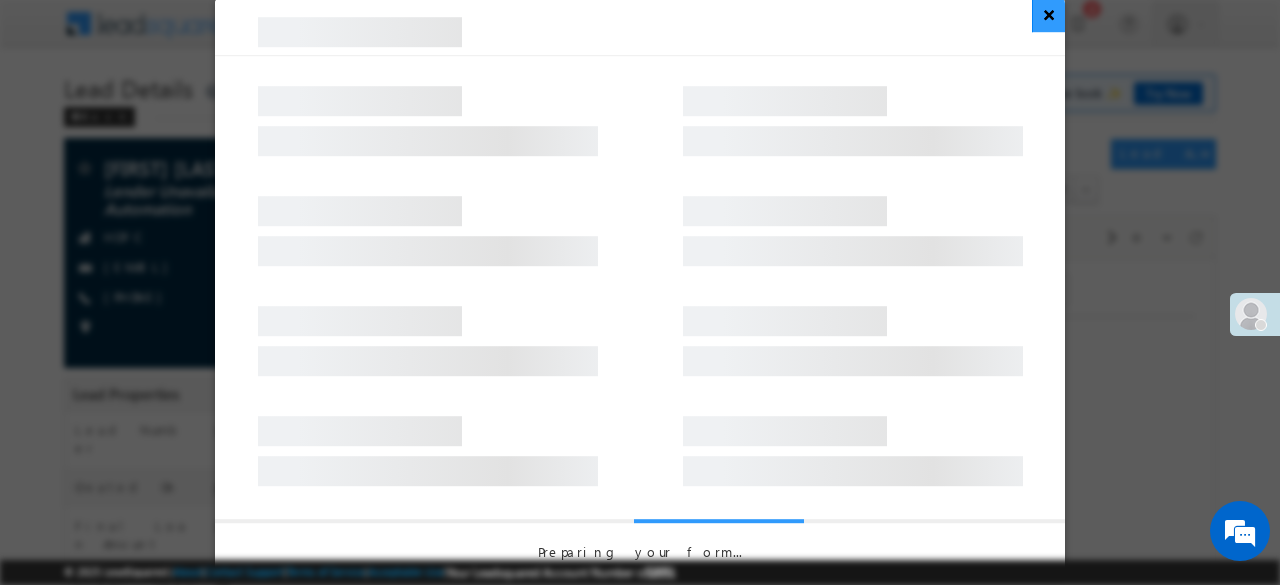 click on "×" at bounding box center (1048, 14) 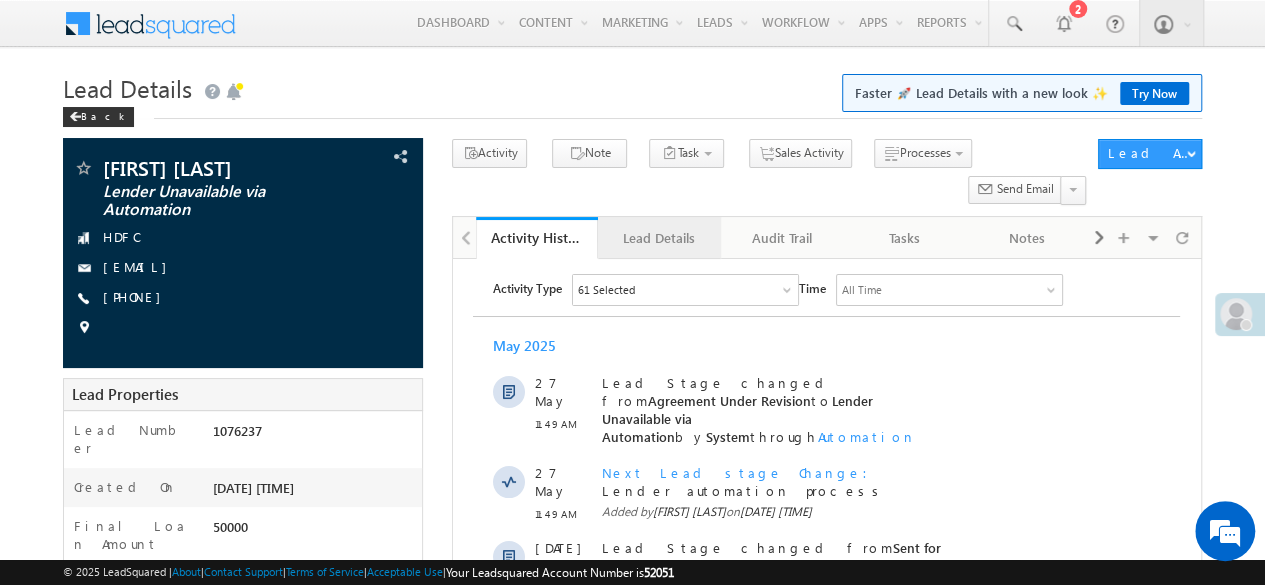 click on "Lead Details" at bounding box center [659, 238] 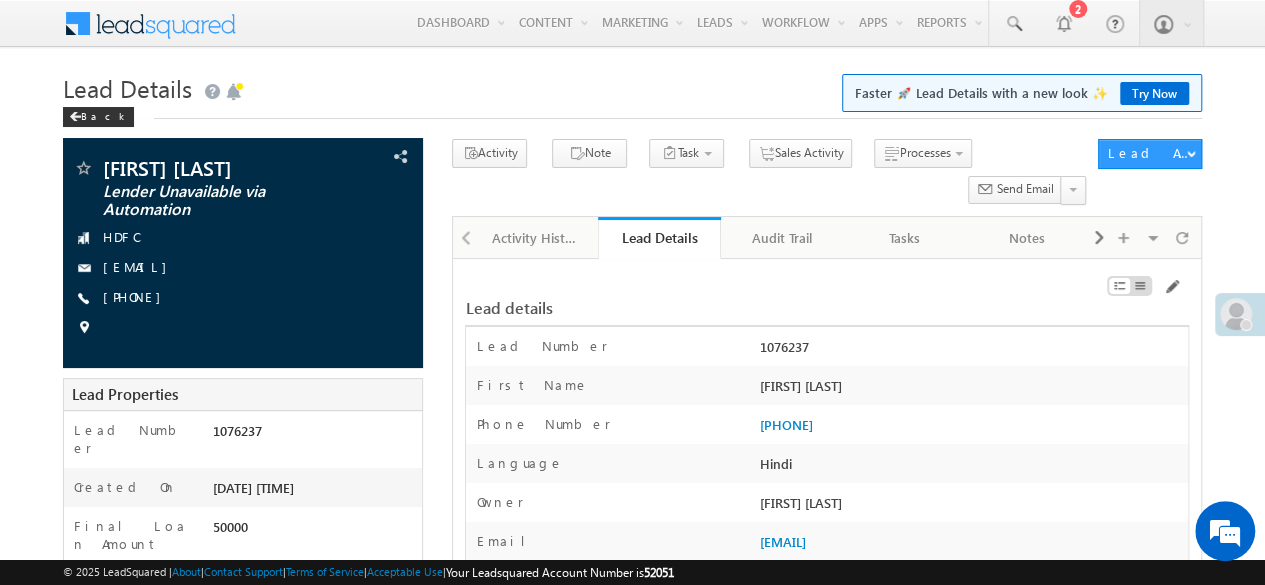 scroll, scrollTop: 0, scrollLeft: 0, axis: both 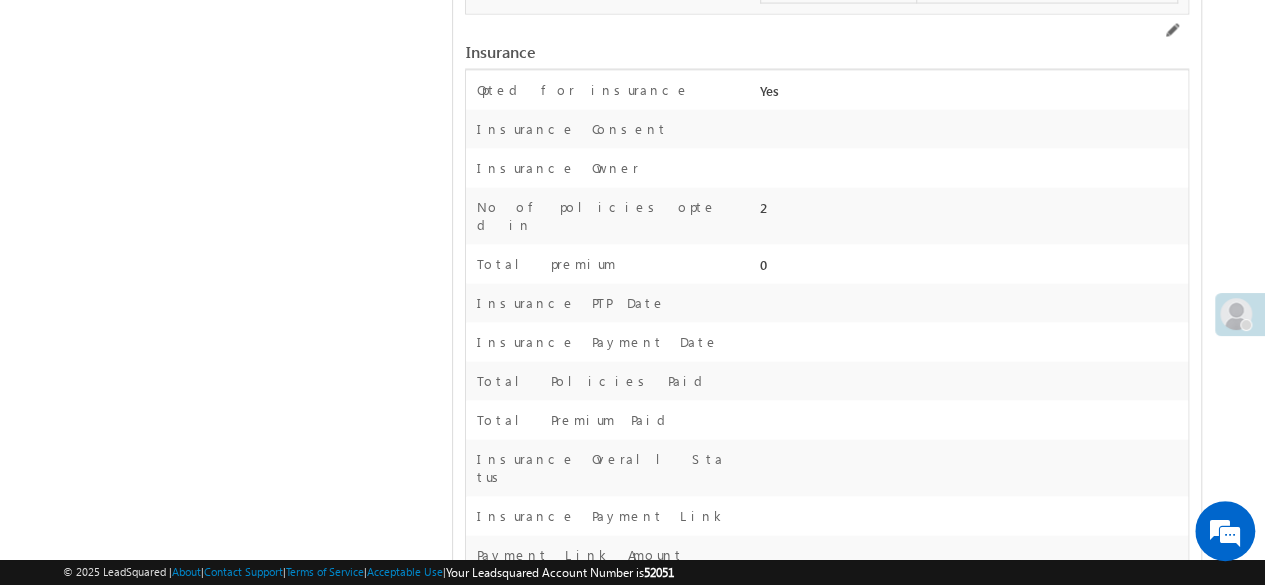 click on "Own House Address" at bounding box center [610, 2732] 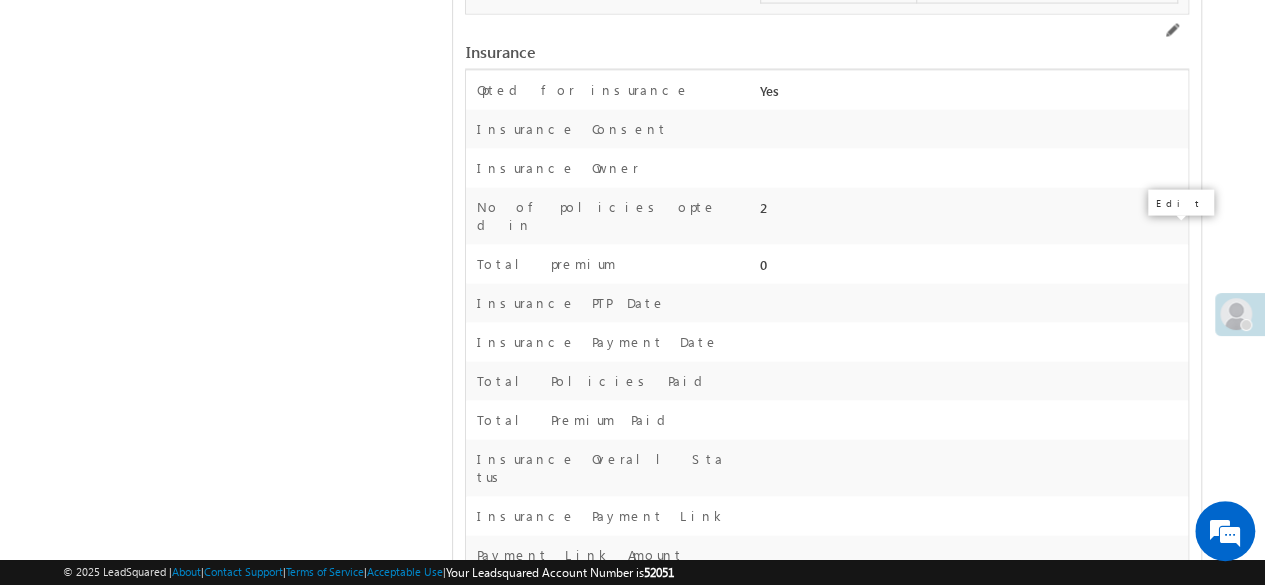 click at bounding box center (1171, 2668) 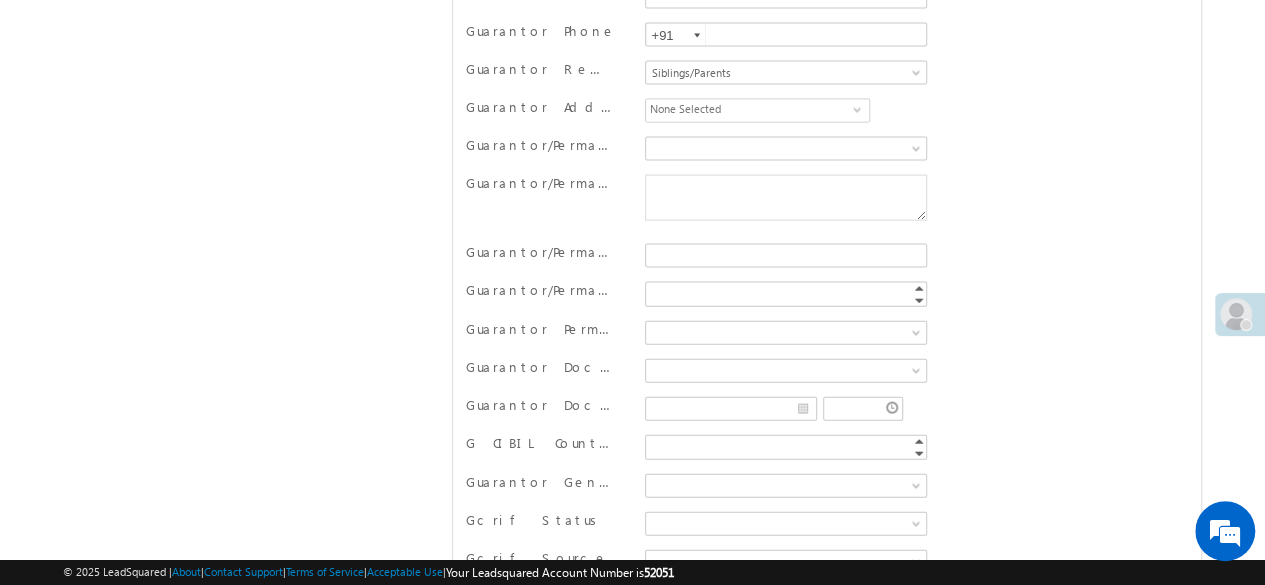 click on "Company City" at bounding box center [826, -150] 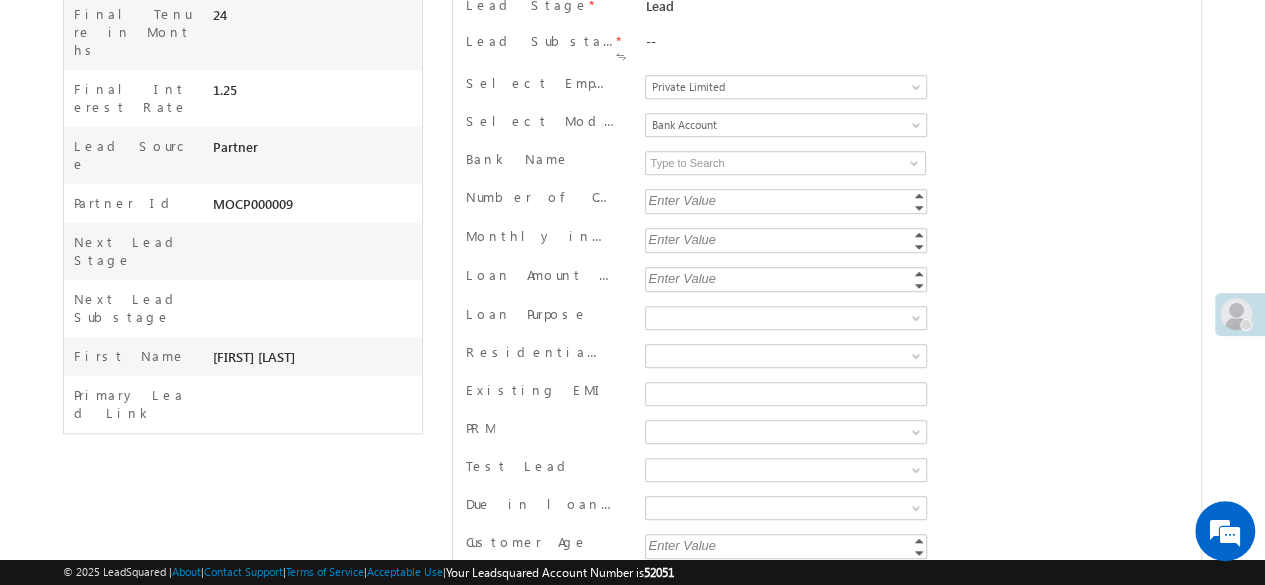 scroll, scrollTop: 0, scrollLeft: 0, axis: both 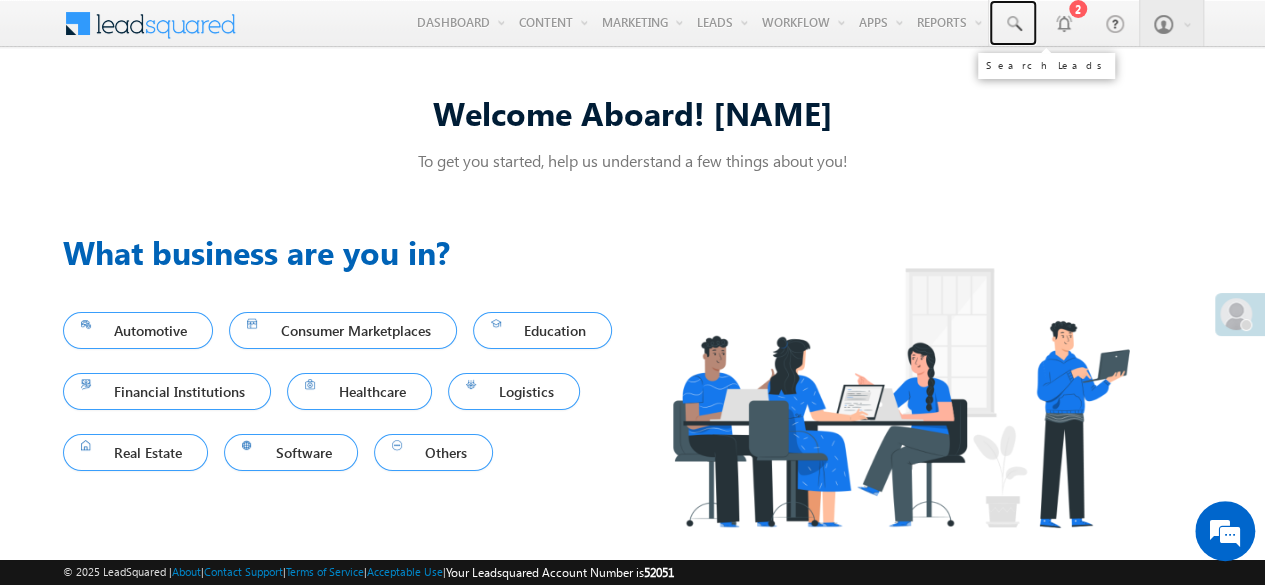 click at bounding box center [1013, 24] 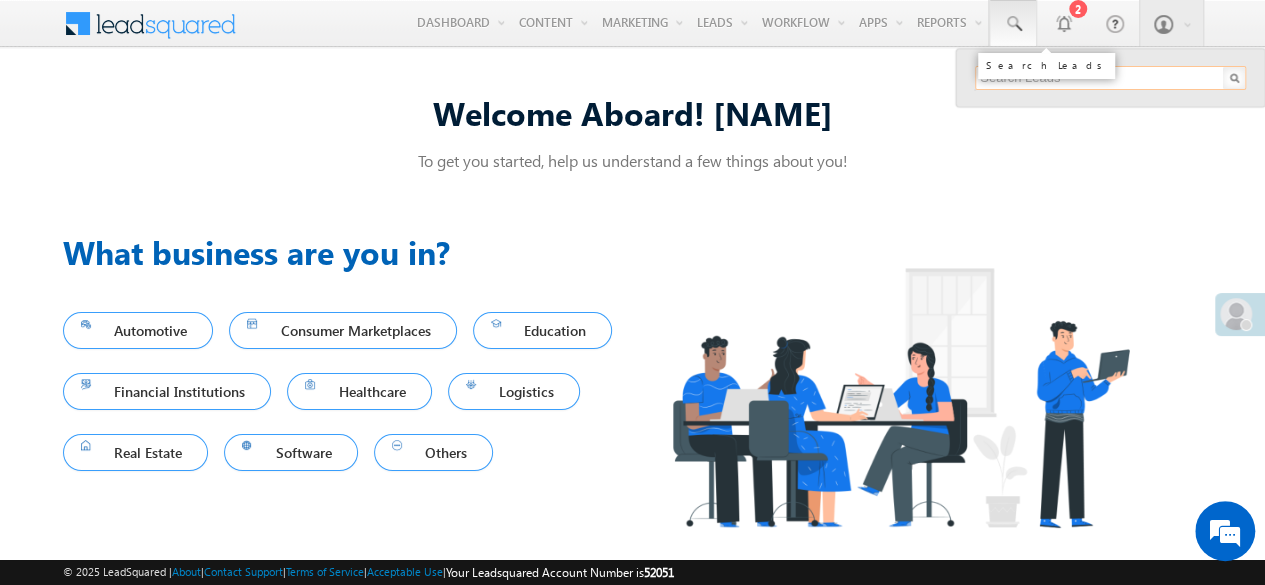 type on "0" 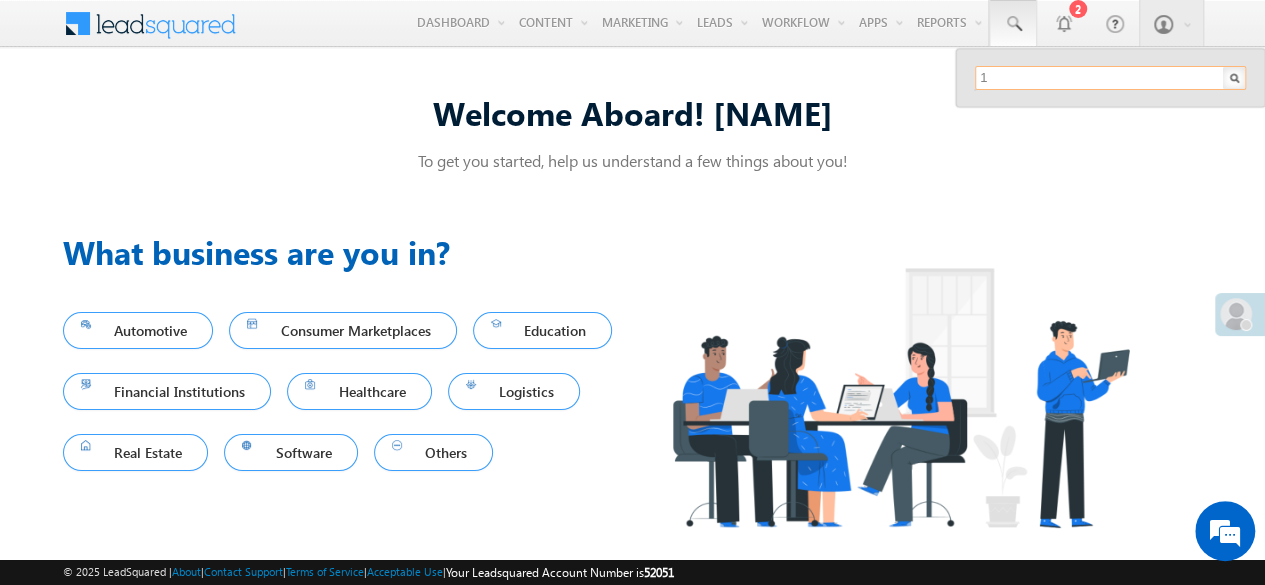 type on "1076237" 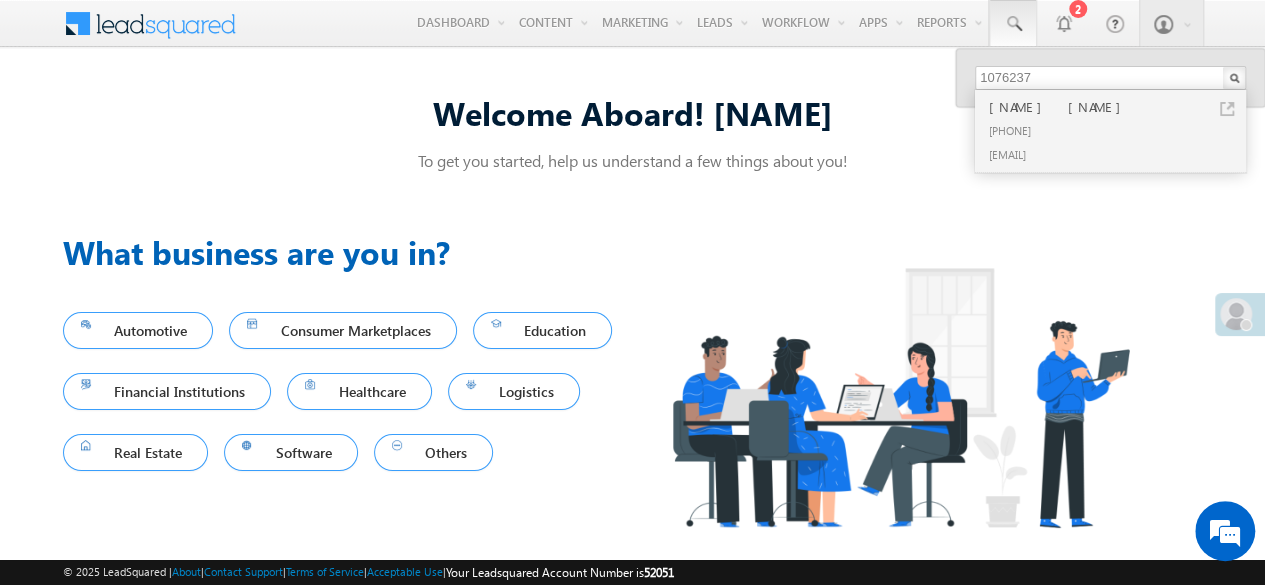 click on "[NAME] [NAME]" at bounding box center [1119, 107] 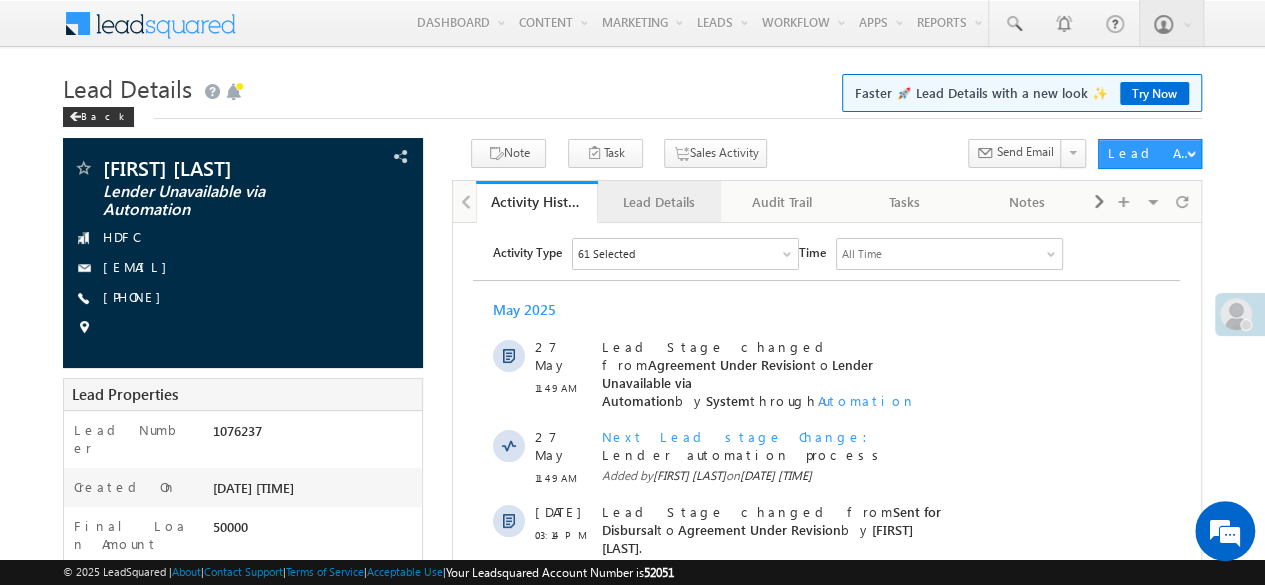 scroll, scrollTop: 0, scrollLeft: 0, axis: both 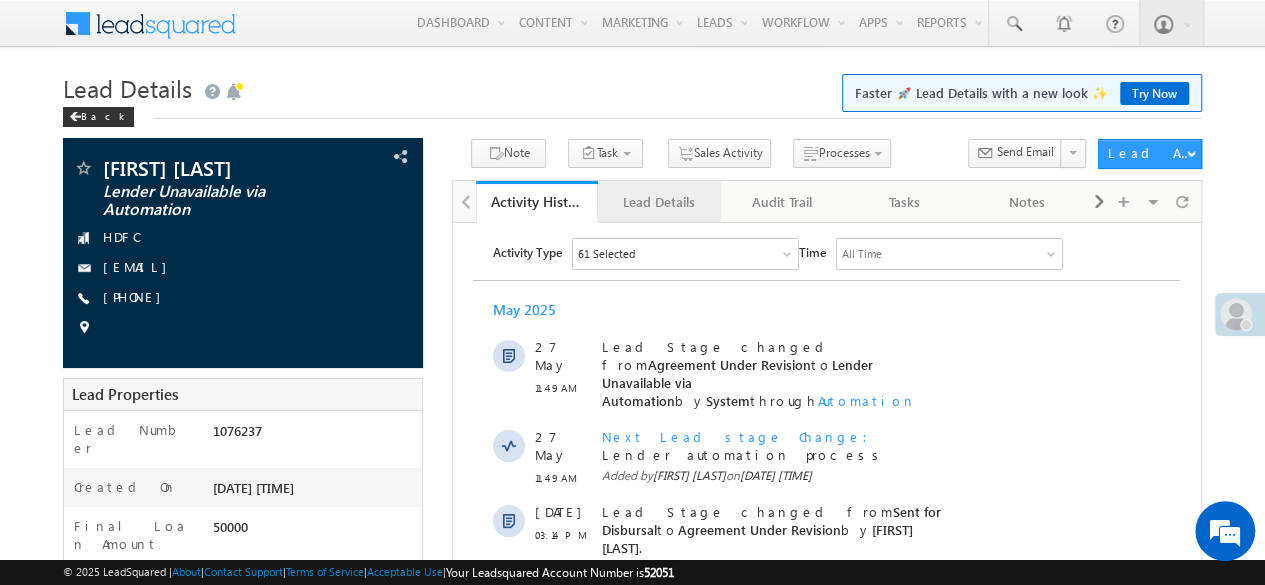 click on "Lead Details" at bounding box center [658, 202] 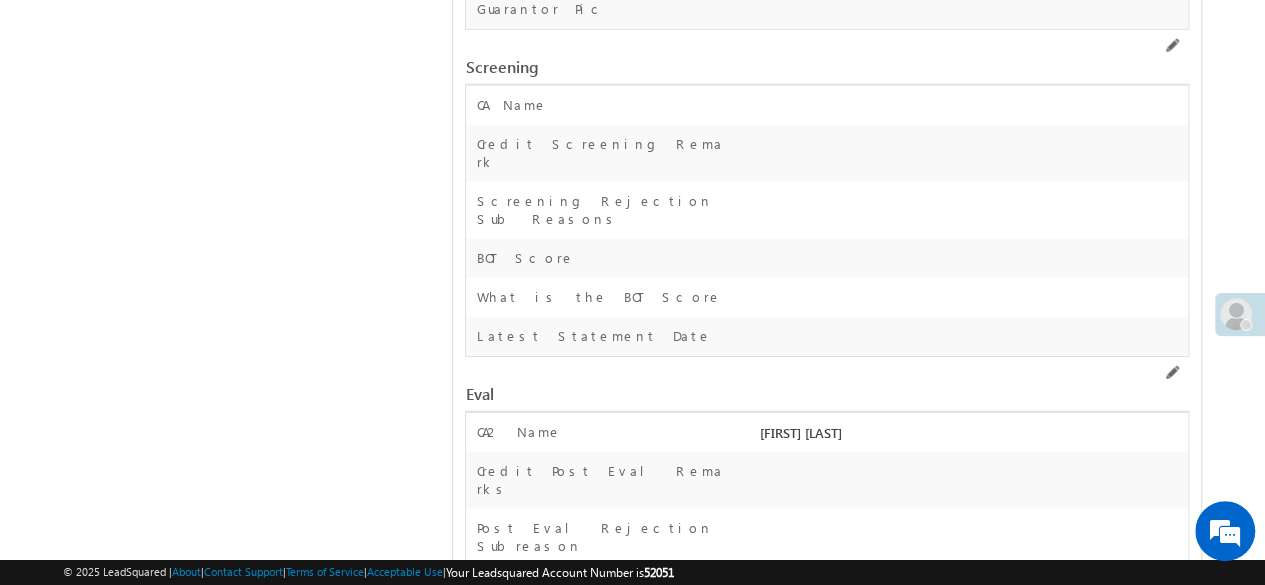 scroll, scrollTop: 13462, scrollLeft: 0, axis: vertical 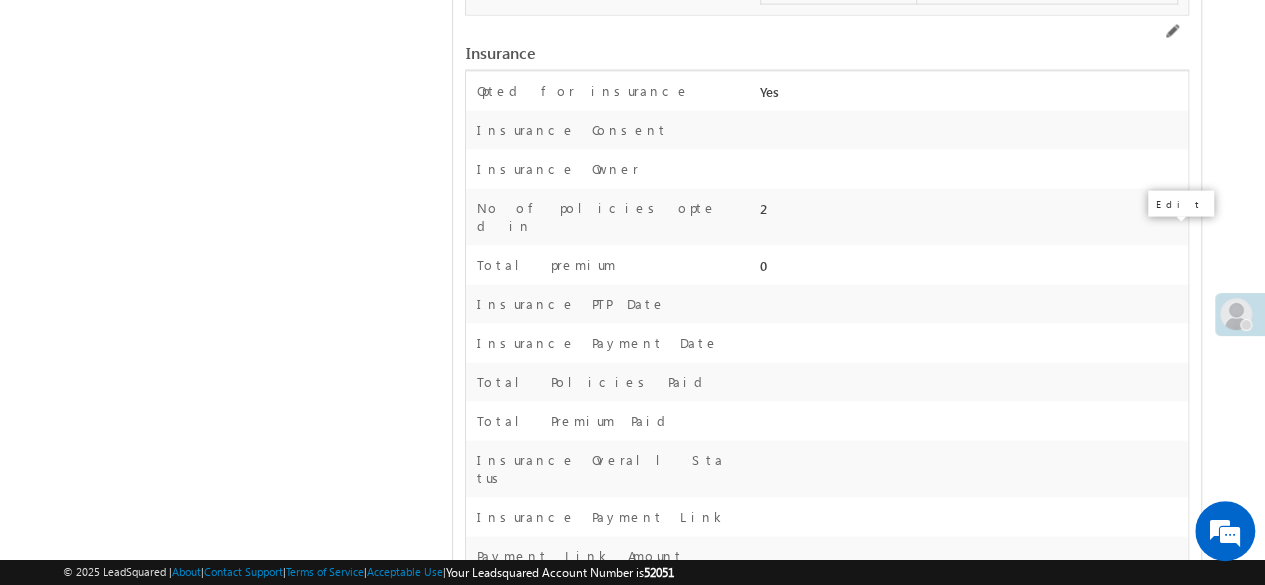 click at bounding box center (1171, 2669) 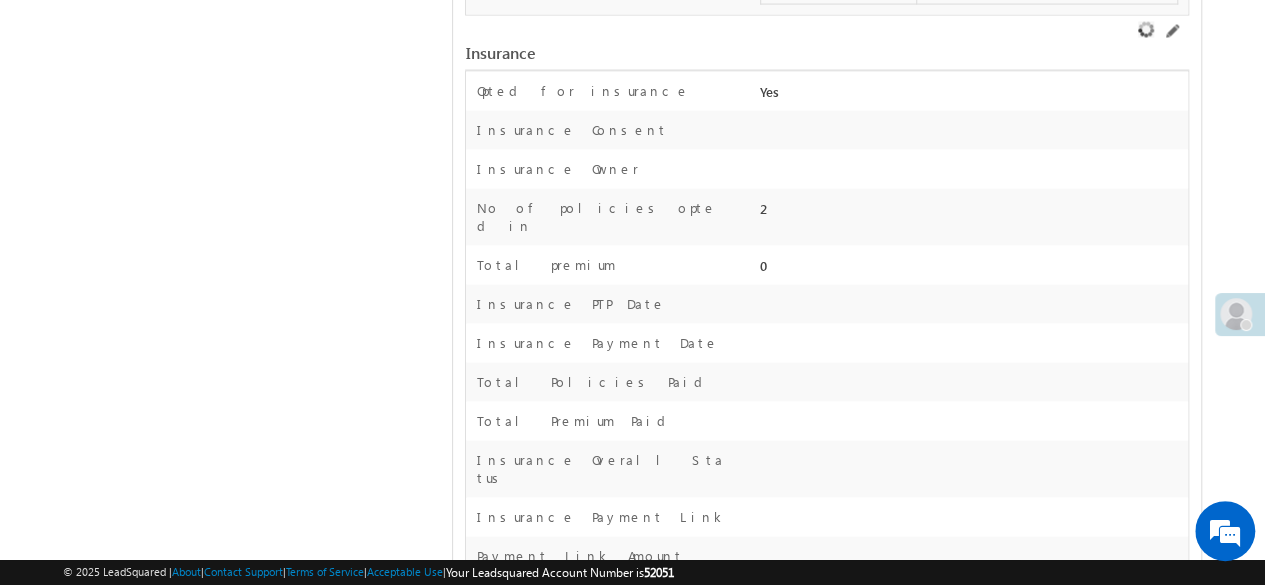 scroll, scrollTop: 0, scrollLeft: 0, axis: both 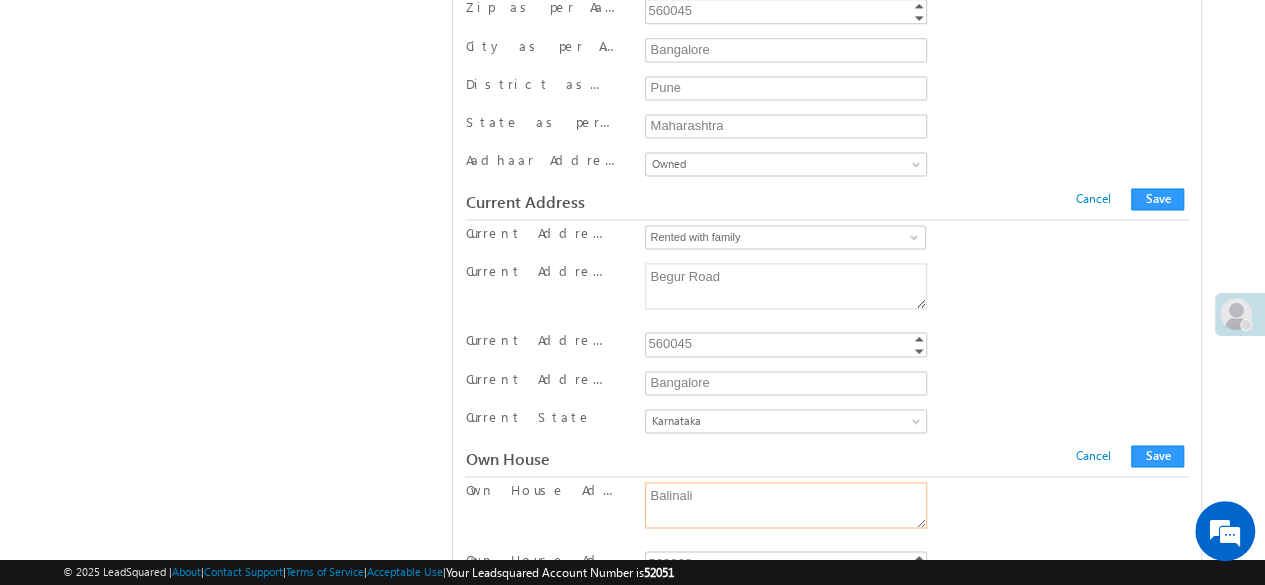 click on "Balinali" at bounding box center (786, 505) 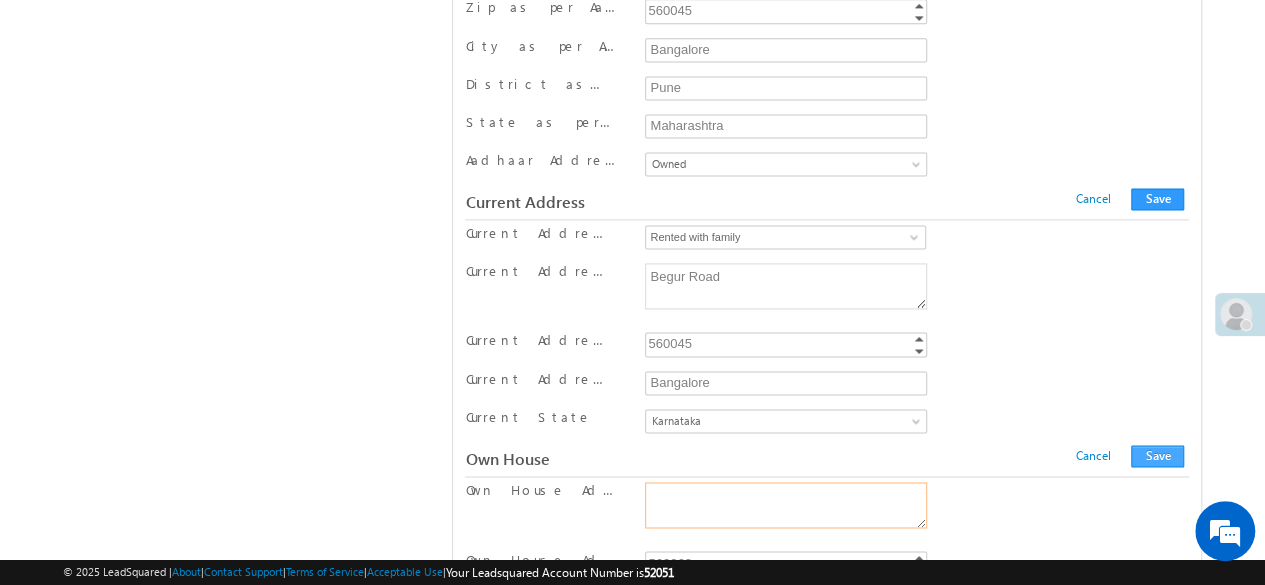 type 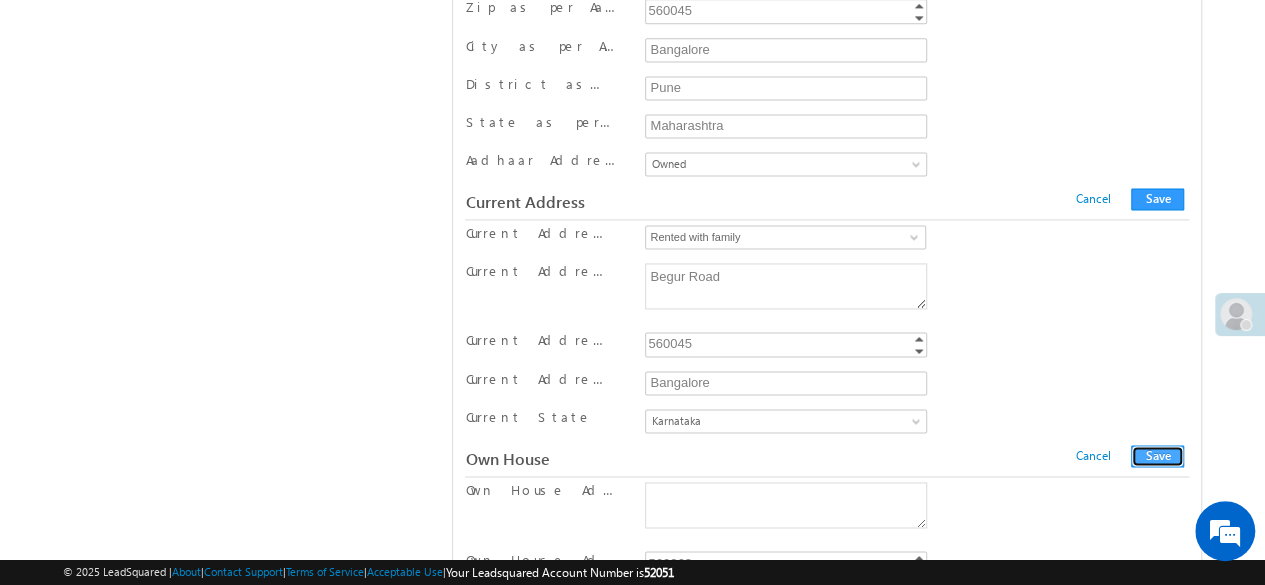 click on "Save" at bounding box center (1157, 456) 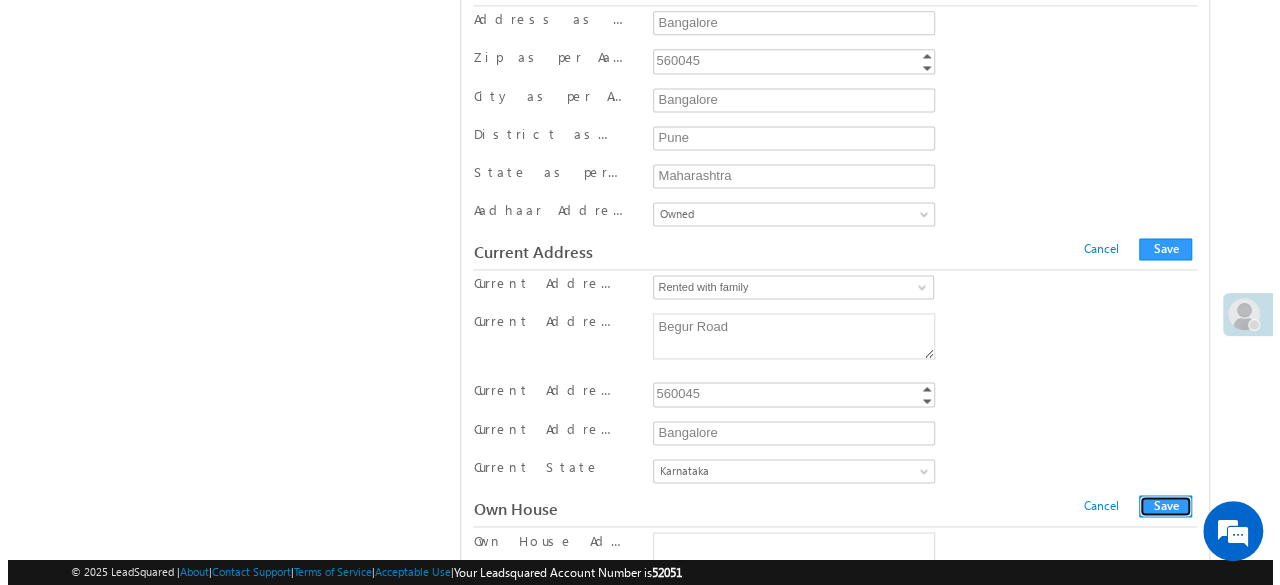 scroll, scrollTop: 0, scrollLeft: 0, axis: both 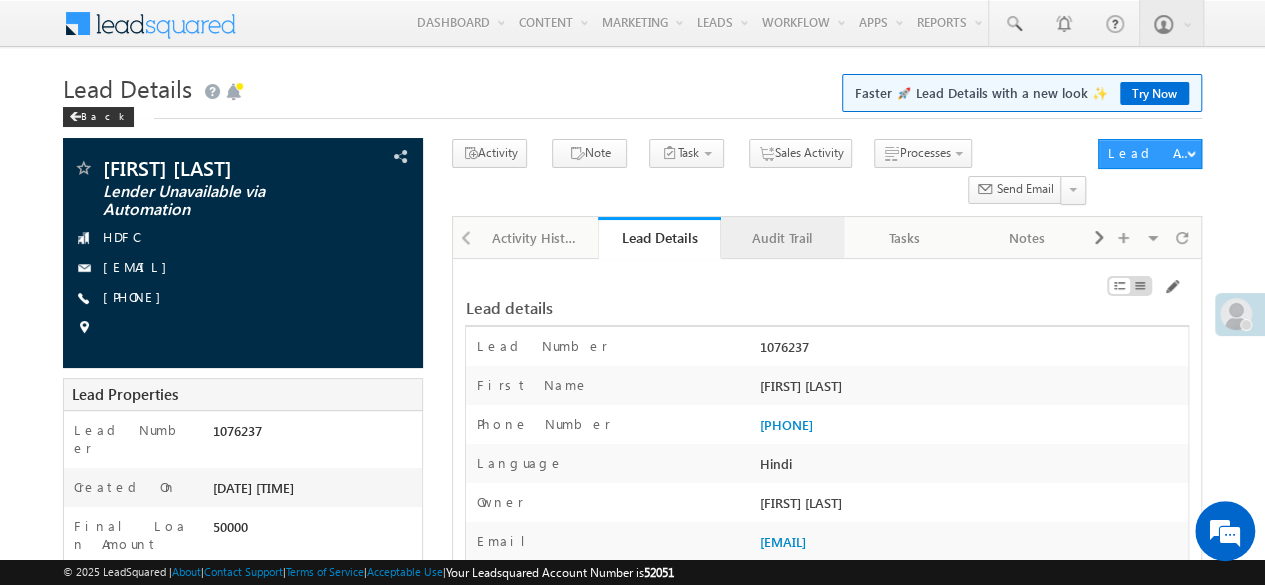 click on "Audit Trail" at bounding box center [781, 238] 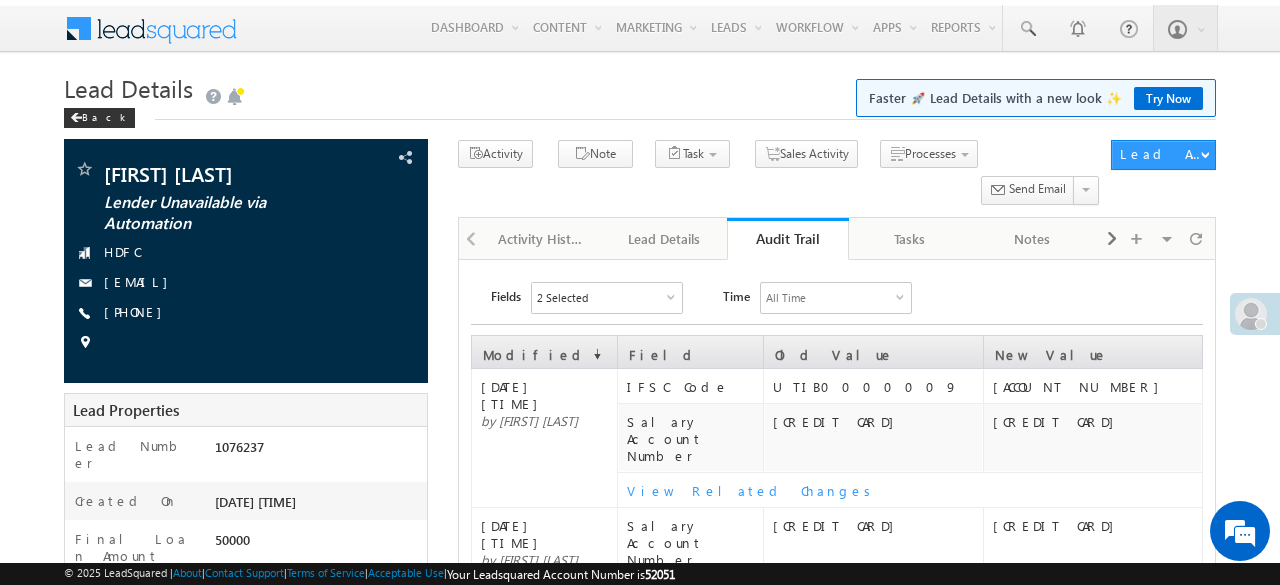 click on "2 Selected" at bounding box center [607, 298] 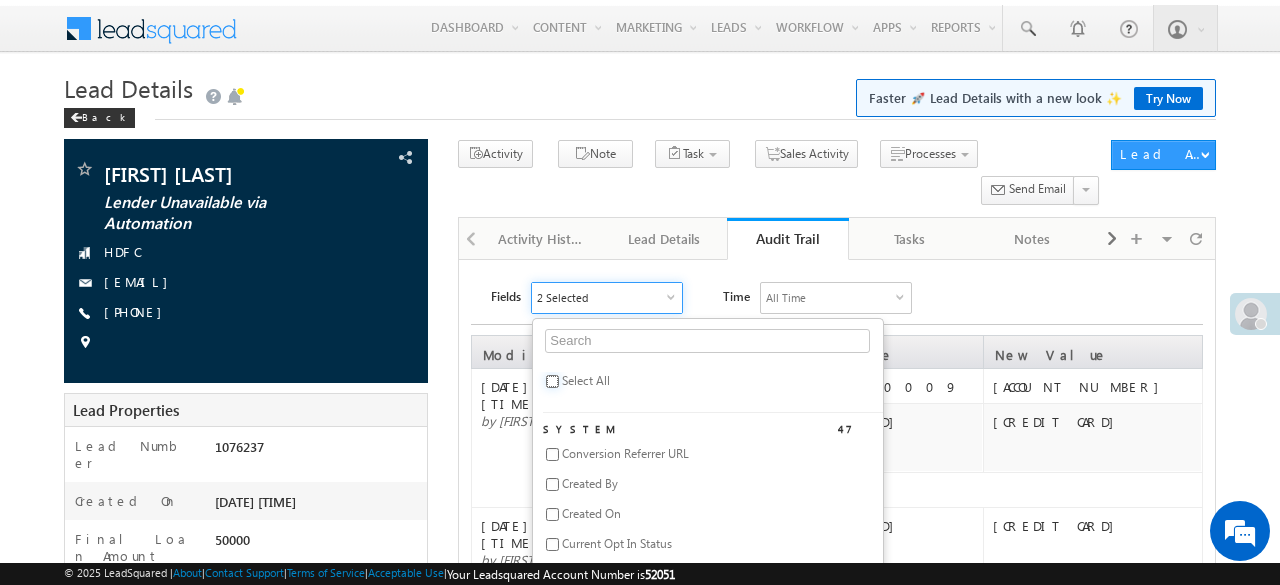 click at bounding box center (552, 381) 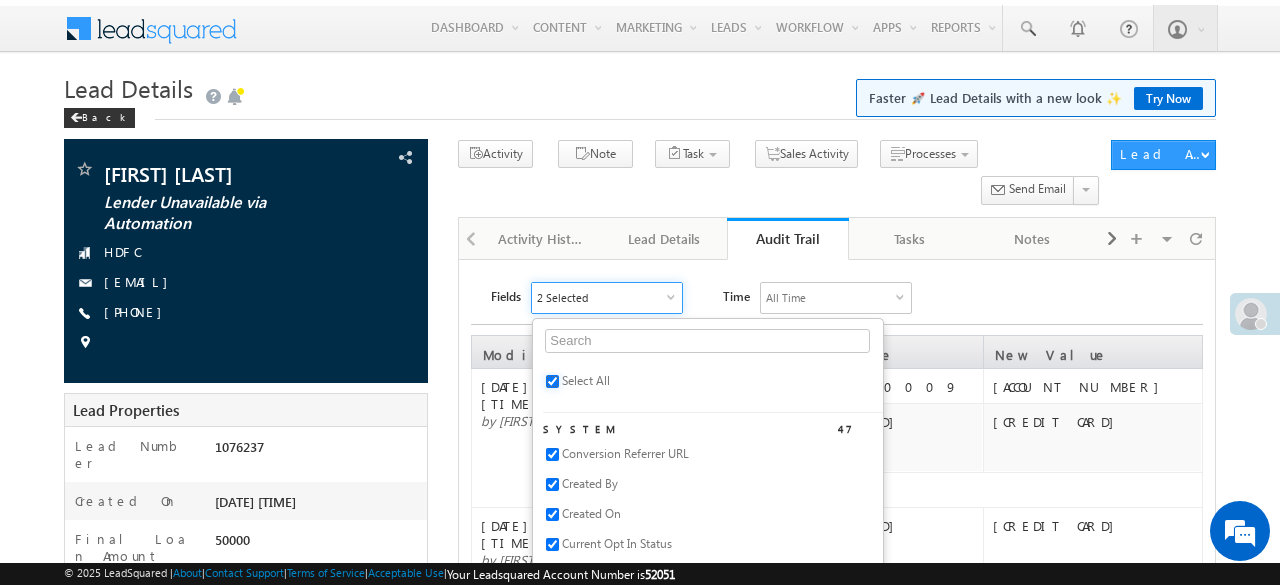 checkbox on "true" 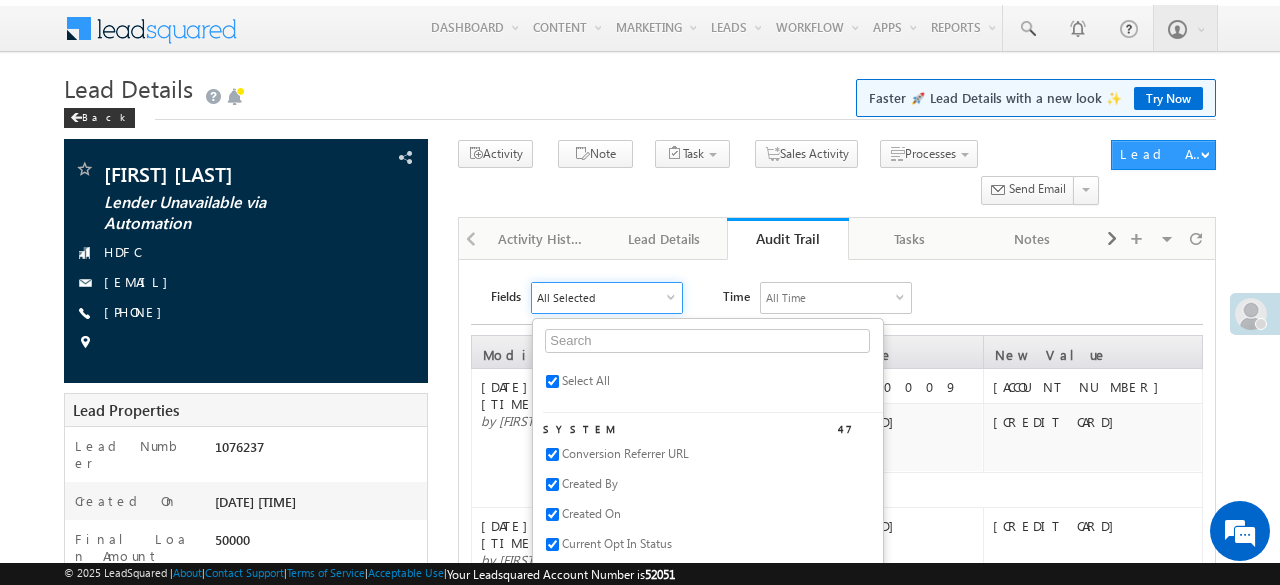 click on "Fields
All Selected
Select All System 47 Conversion Referrer URL Created By Created On Current Opt In Status Do Not Call Do Not Email Do Not Track Email Engagement Score Facebook First Name Google Plus Gtalk User Last Name Last Opt In Email Sent Date Latitude Lead Age Lead Number Lead Origin Lead Score Lead Source Lead Stage LinkedIn Longitude Mailing Preferences Mobile Number Modified By Modified On Notes Opt In Date Opt In Details Order Value Owner Phone Number Photo Url Prospect Creation Date QualityScore01 Sales Groups Skype Name Source Campaign Source Content Source IP Address Source Medium Source Referrer URL Time Zone Twitter Website Custom 547 AA 30 day status AA Eligibility AA Name AA Rejection Remarks AA Rejection Sub Reasons Aadhaar Address Type Aadhar Remarks Aadhar Upload Source Aadhar Upload Status ABB on Representation date Account Holder Name Match Additional document for address" at bounding box center (847, 298) 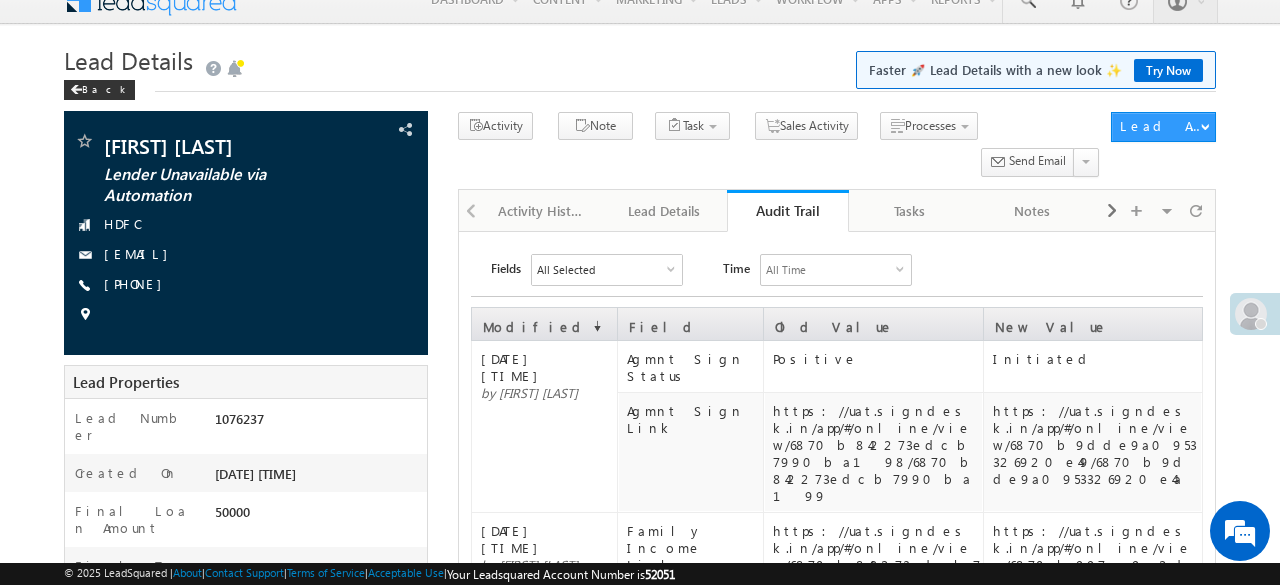 scroll, scrollTop: 29, scrollLeft: 0, axis: vertical 